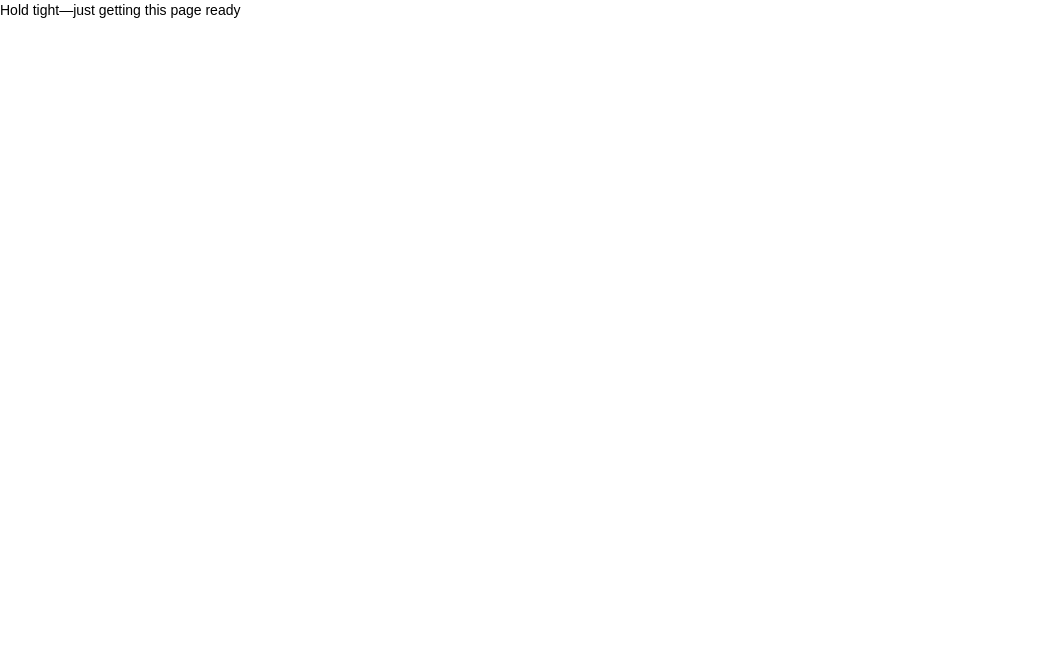 scroll, scrollTop: 0, scrollLeft: 0, axis: both 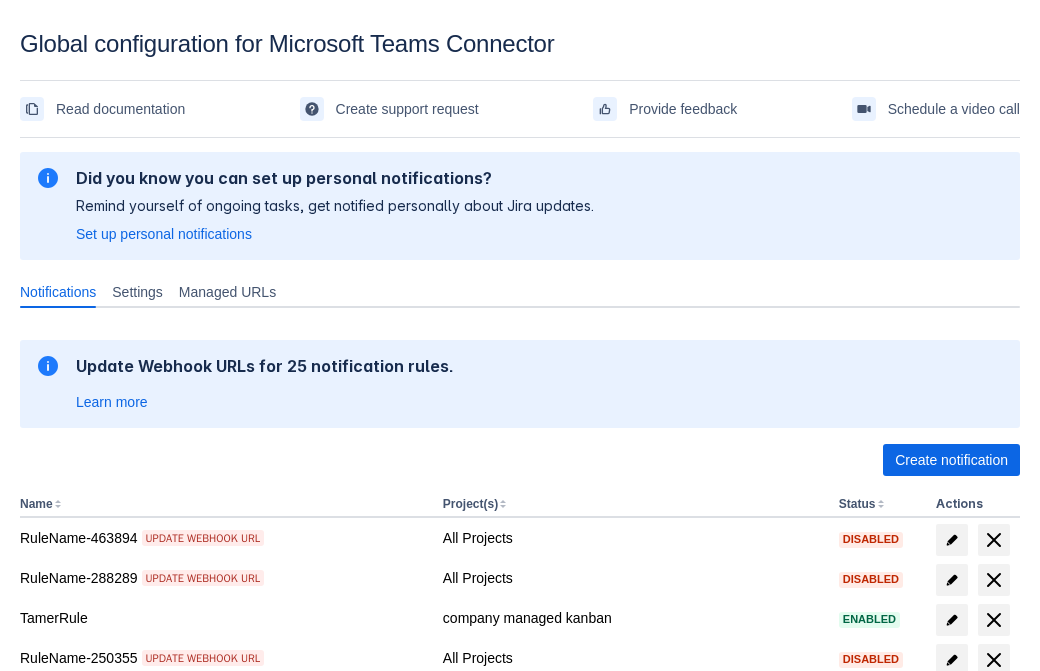 click on "Create notification" at bounding box center [951, 460] 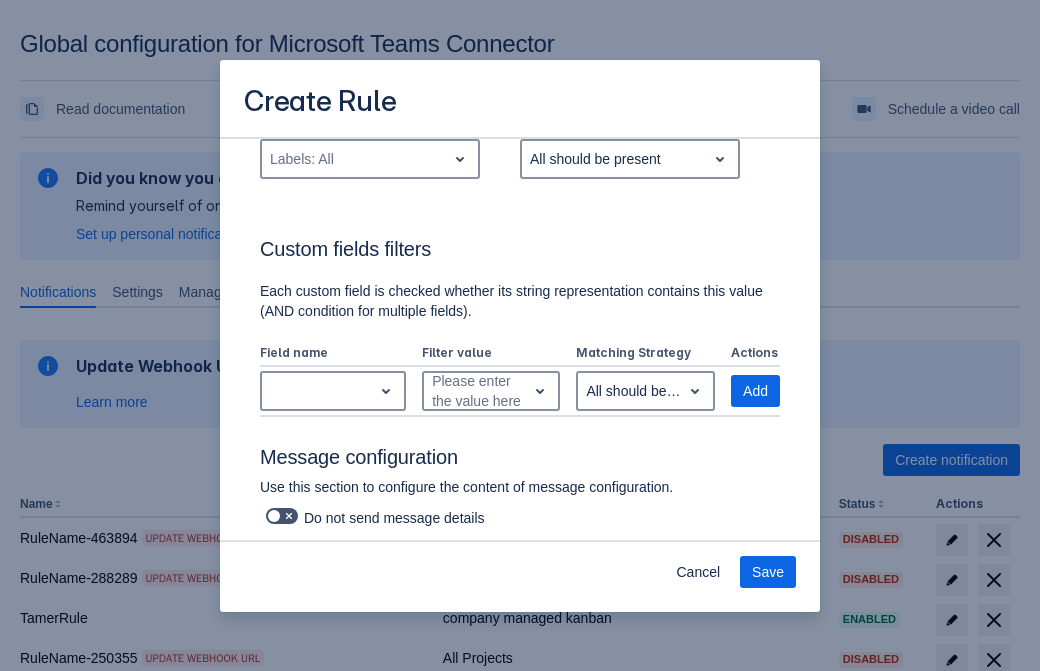 click on "Labels: All" at bounding box center [354, 159] 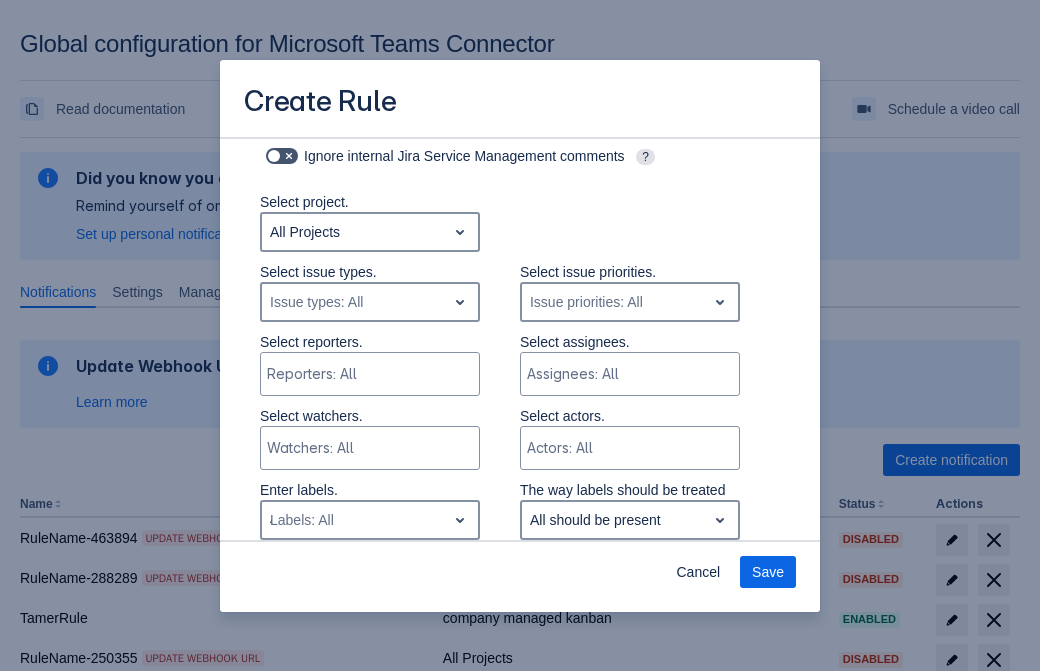 type on "442402_label" 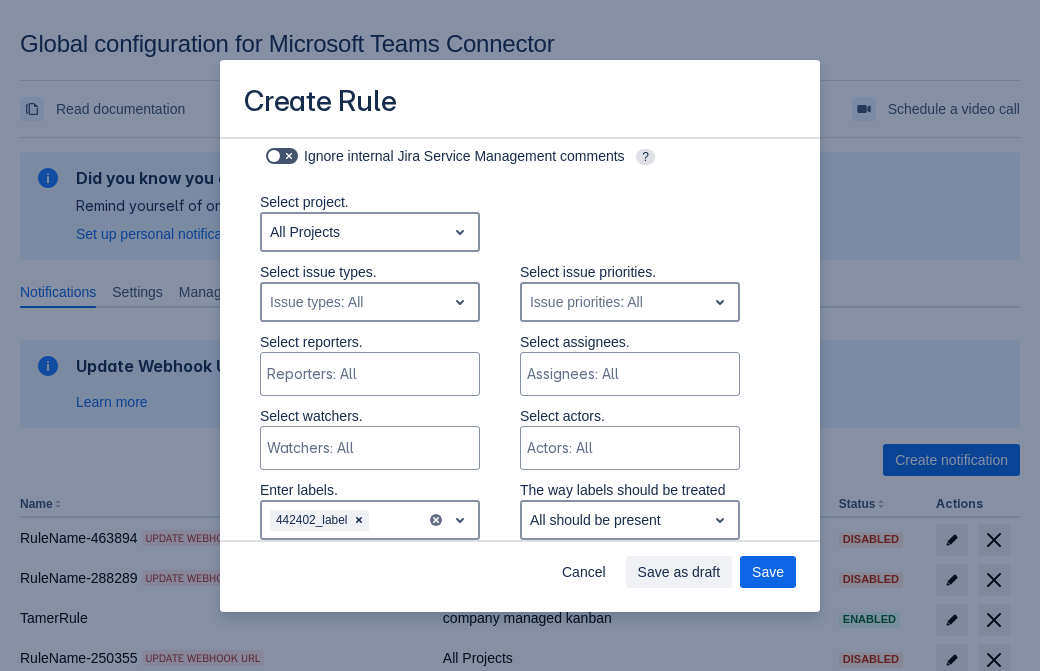 scroll, scrollTop: 1150, scrollLeft: 0, axis: vertical 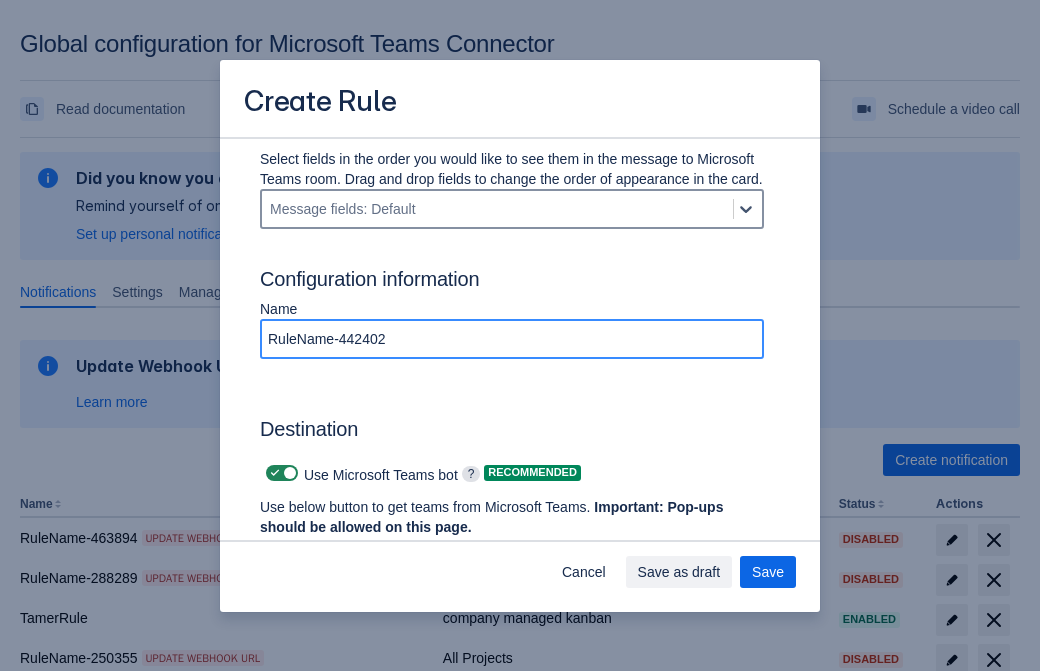 type on "RuleName-442402" 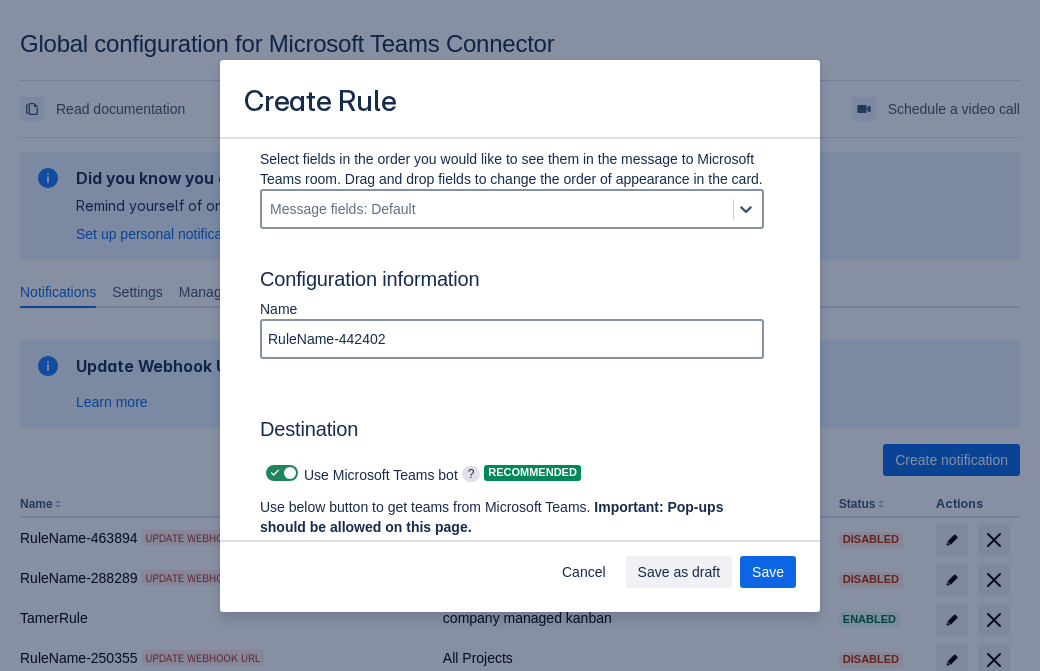 click at bounding box center [275, 473] 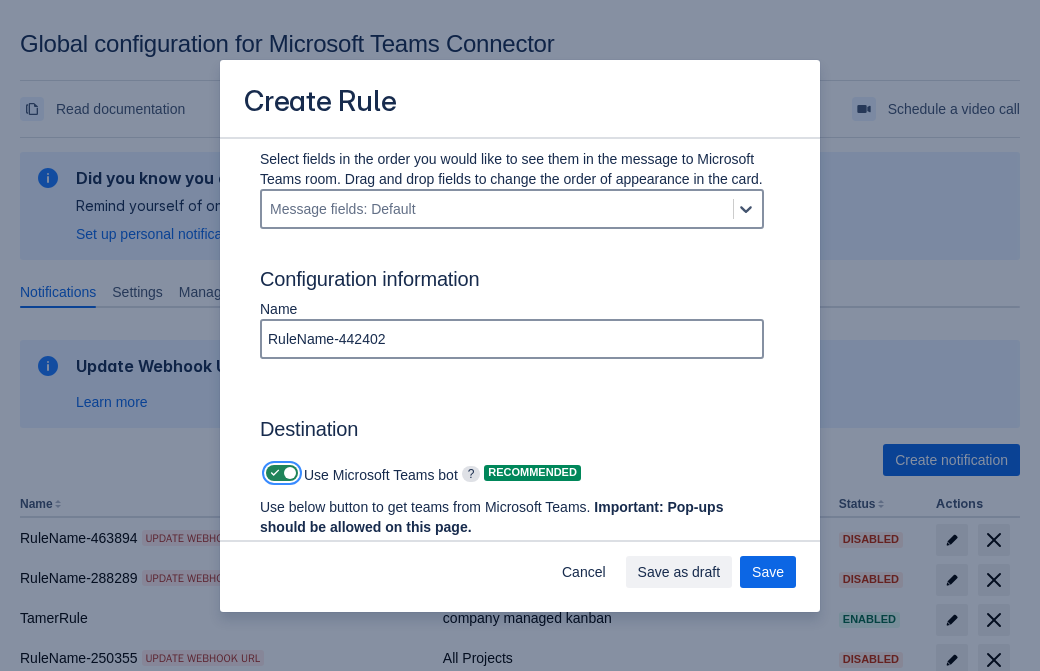 checkbox on "false" 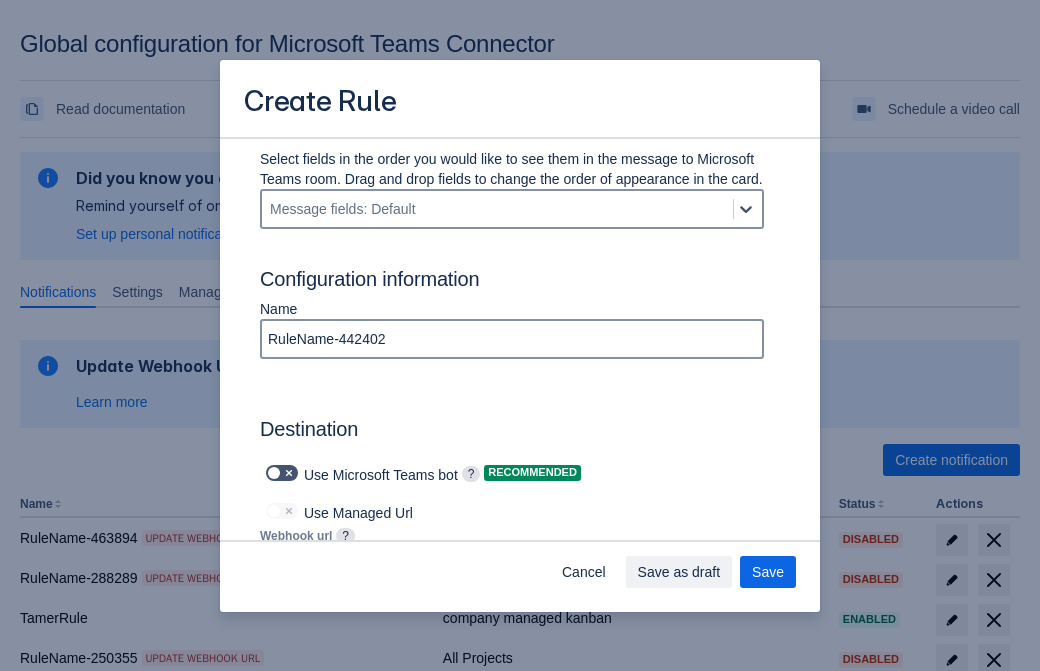 type on "https://prod-172.westeurope.logic.azure.com:443/workflows/ae977bb6ae334c9d95dfe32b31112d0d/triggers/manual/paths/invoke?api-version=2016-06-01&sp=%2Ftriggers%2Fmanual%2Frun&sv=1.0&sig=Zx8rCFjo5Ite6hsL462a9VqwqMdNOFg4CIFuakOoR3k" 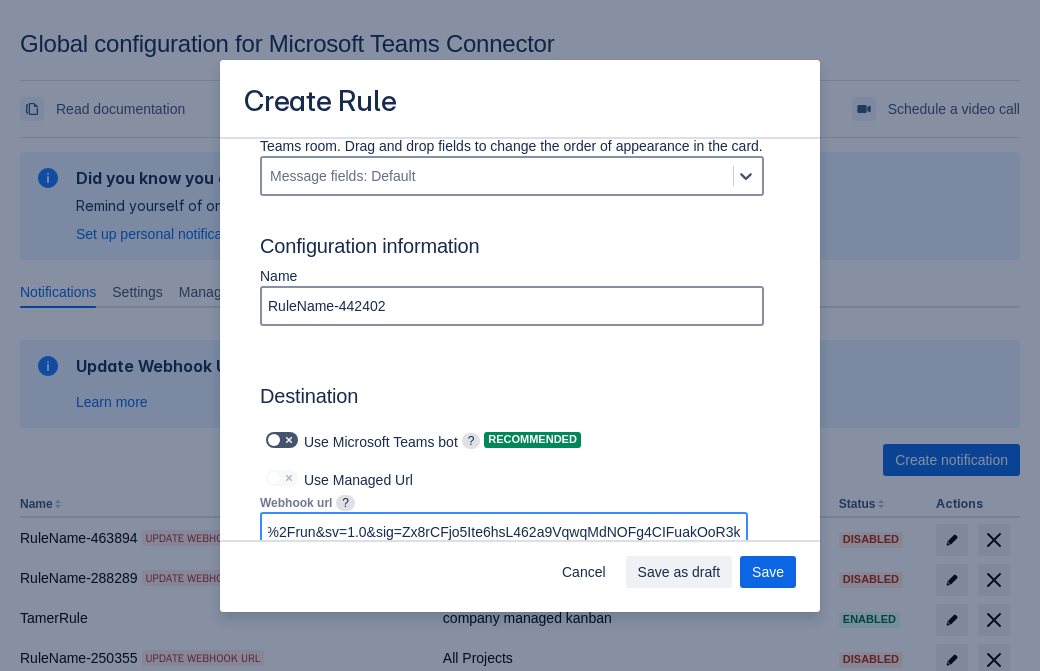 click on "Save as draft" at bounding box center [679, 572] 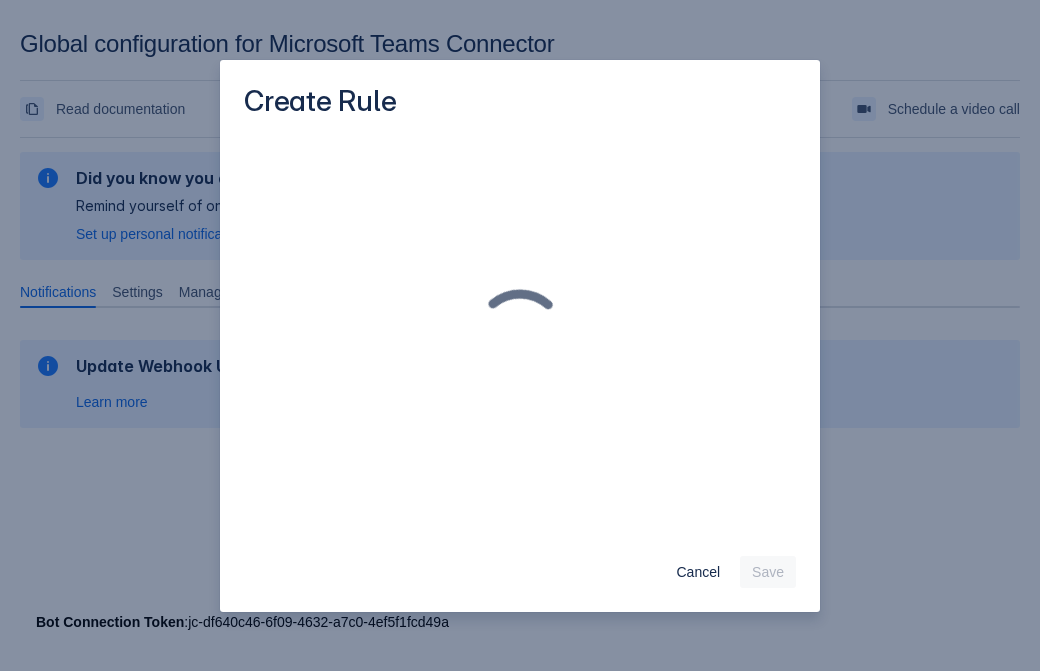 scroll, scrollTop: 0, scrollLeft: 0, axis: both 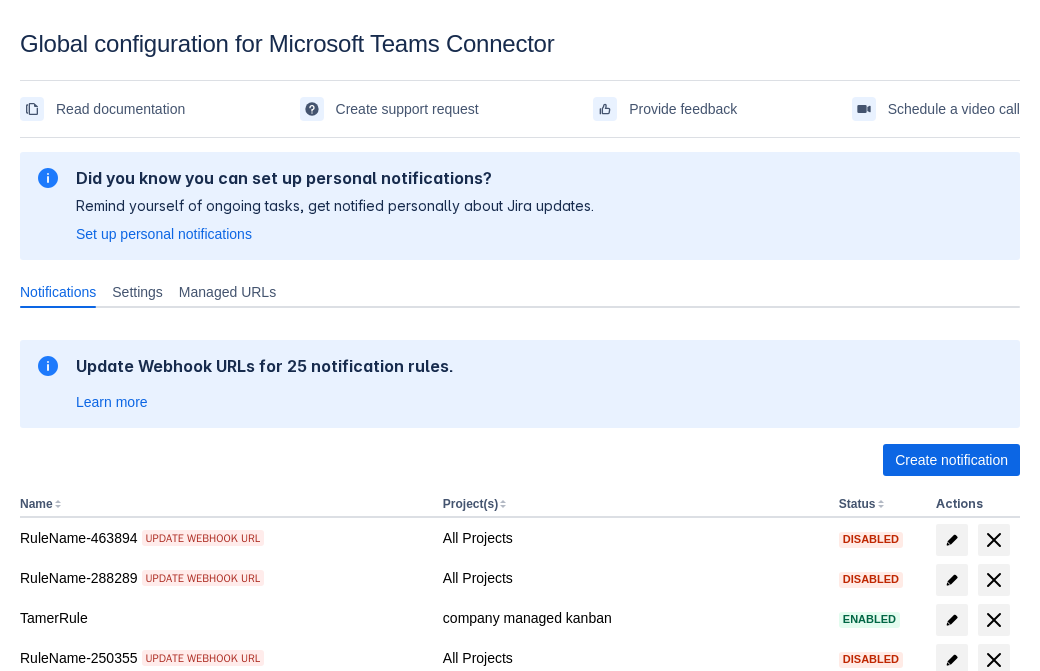 click on "Load more" at bounding box center [65, 976] 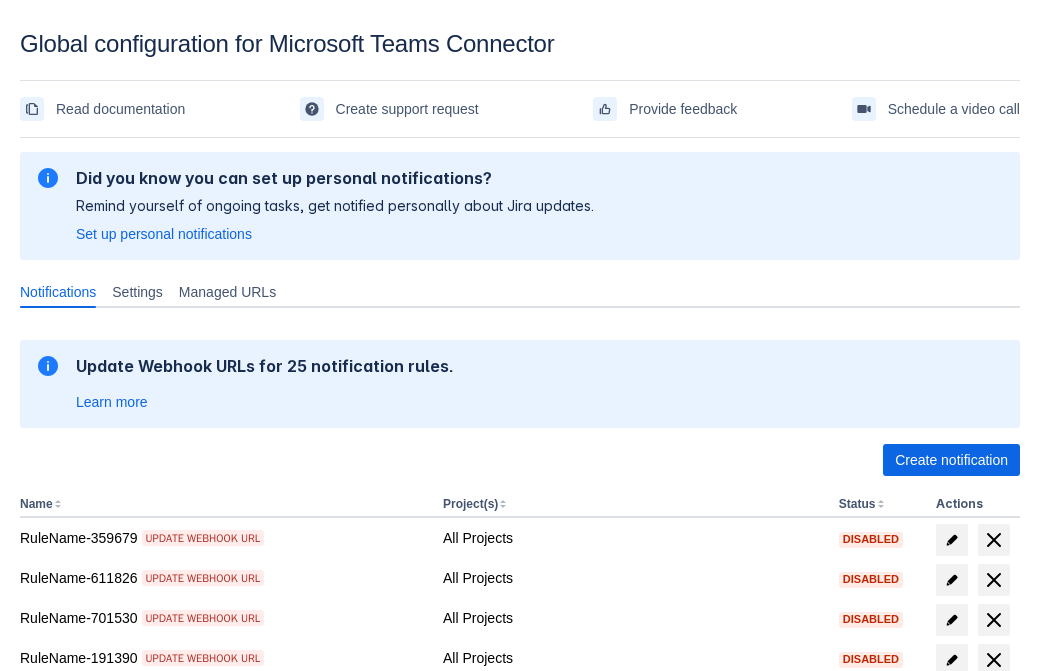 scroll, scrollTop: 413, scrollLeft: 0, axis: vertical 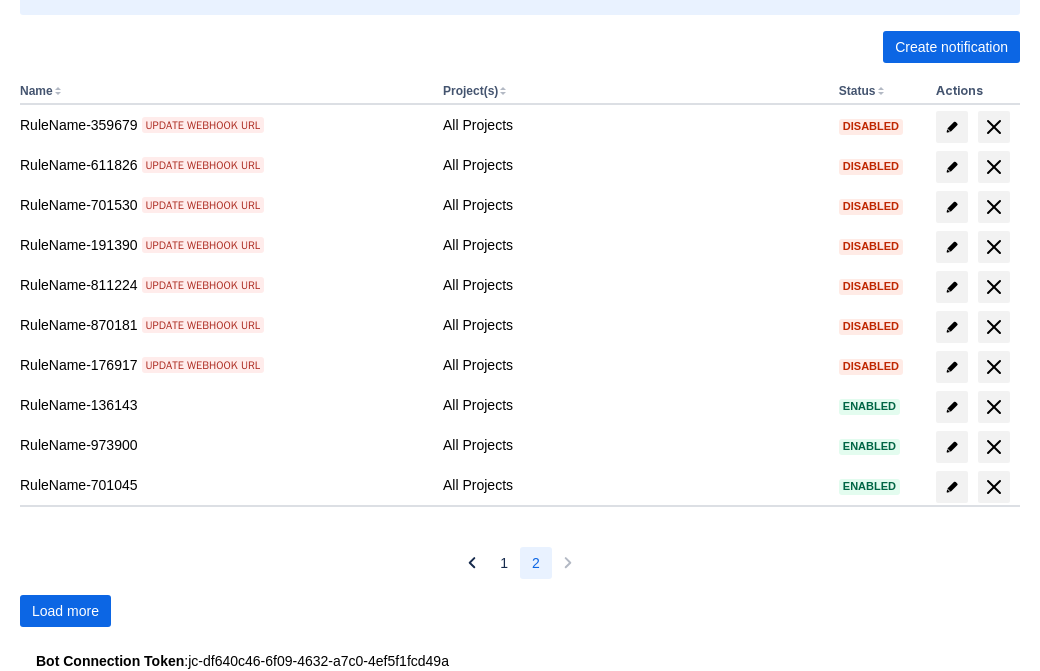 click on "Load more" at bounding box center (65, 611) 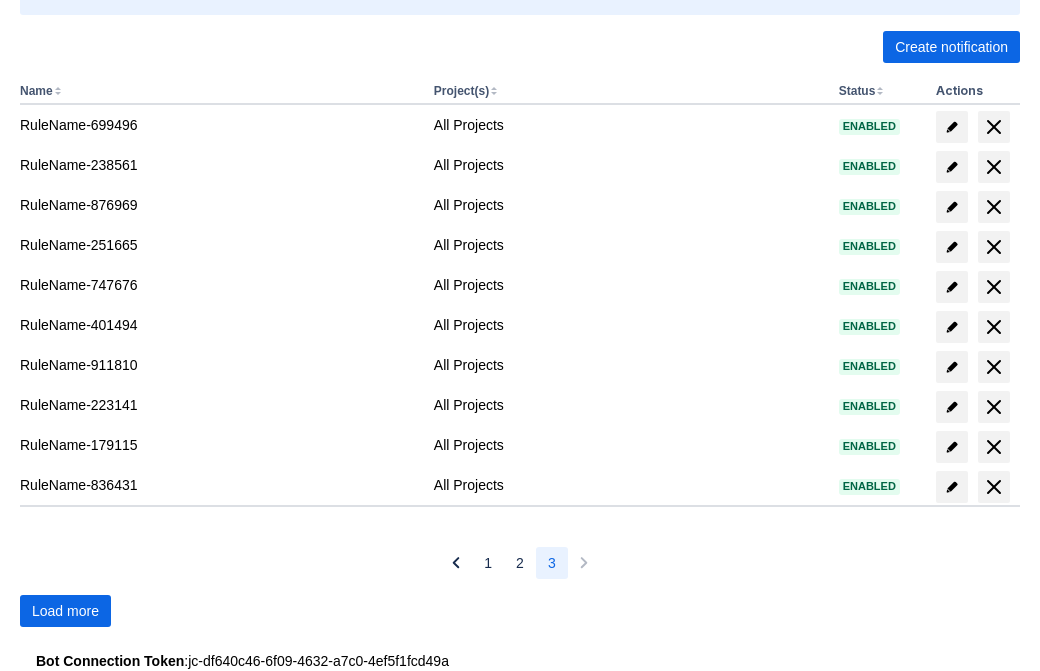 click on "Load more" at bounding box center (65, 611) 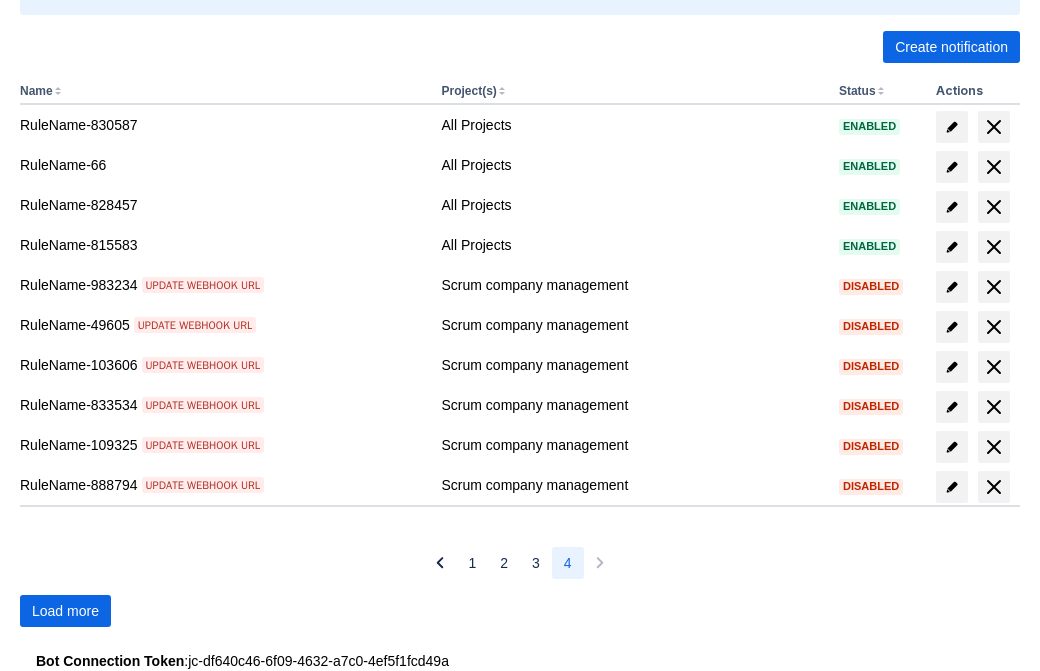 click on "Load more" at bounding box center (65, 611) 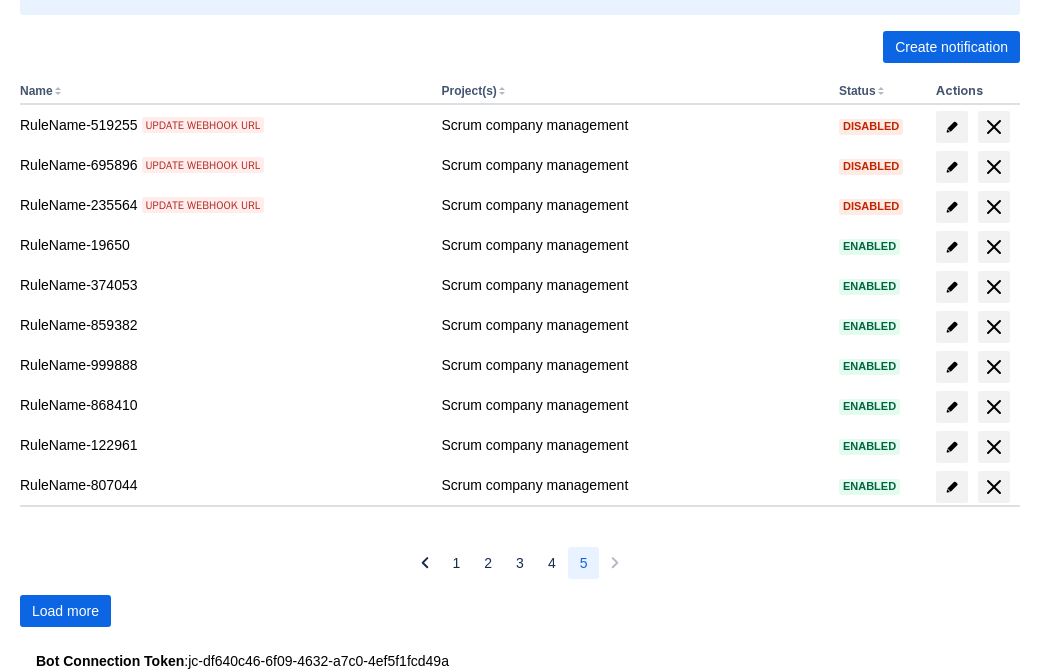 click on "Load more" at bounding box center [65, 611] 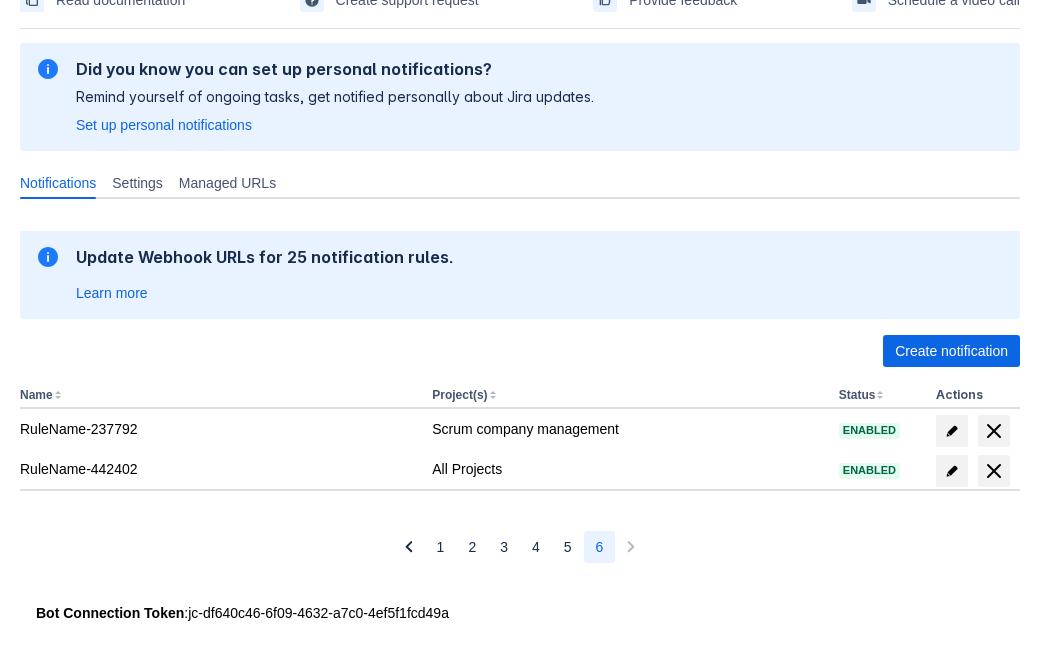 scroll, scrollTop: 109, scrollLeft: 0, axis: vertical 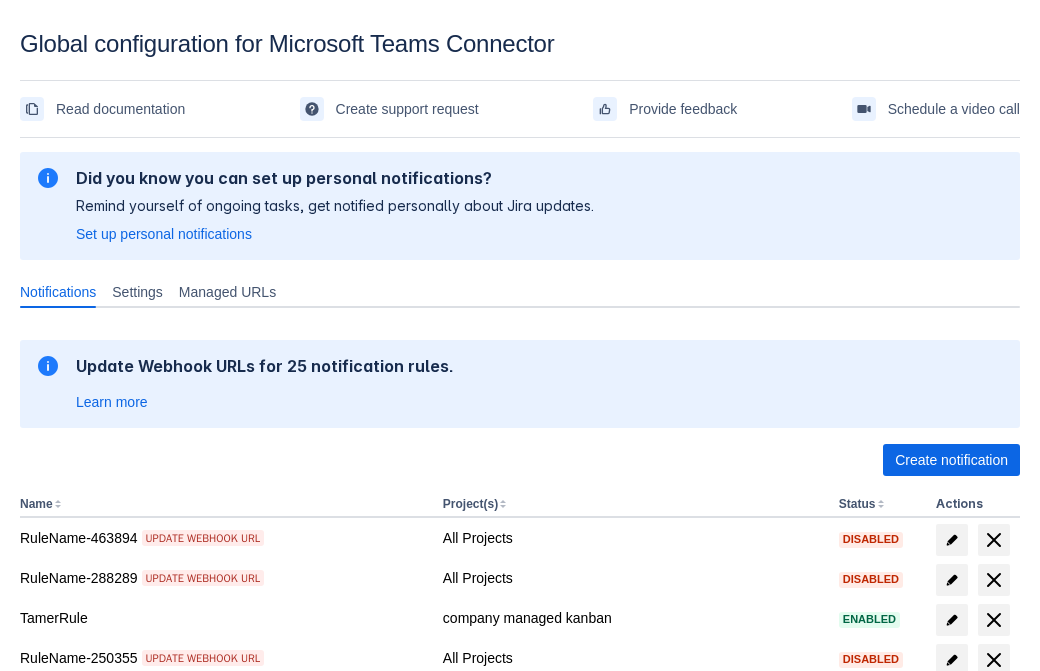 click on "Load more" at bounding box center (65, 976) 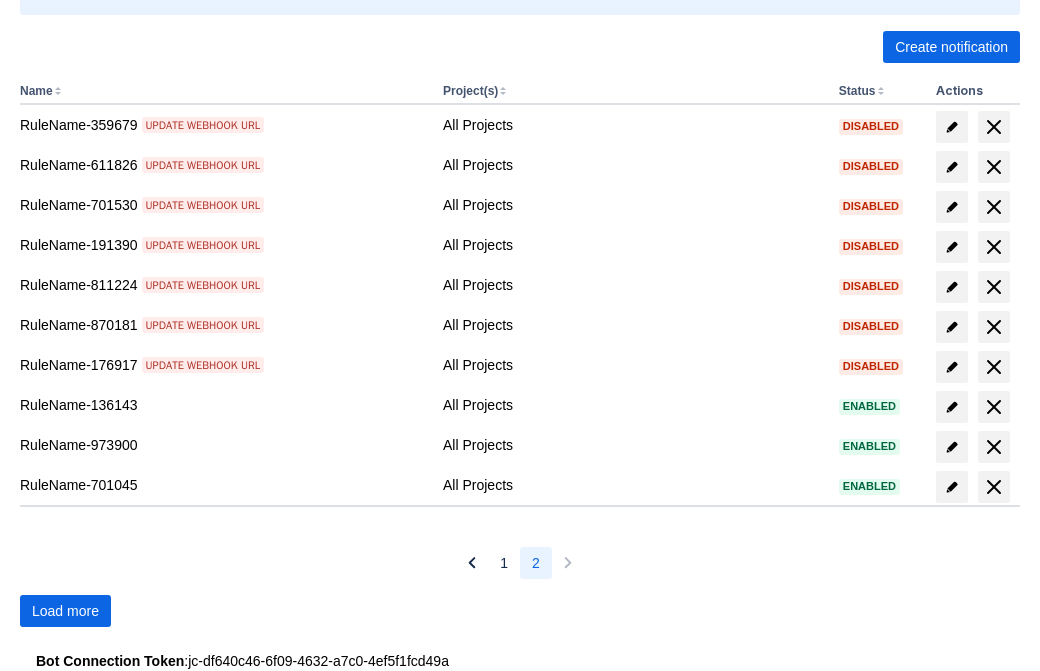 click on "Load more" at bounding box center [65, 611] 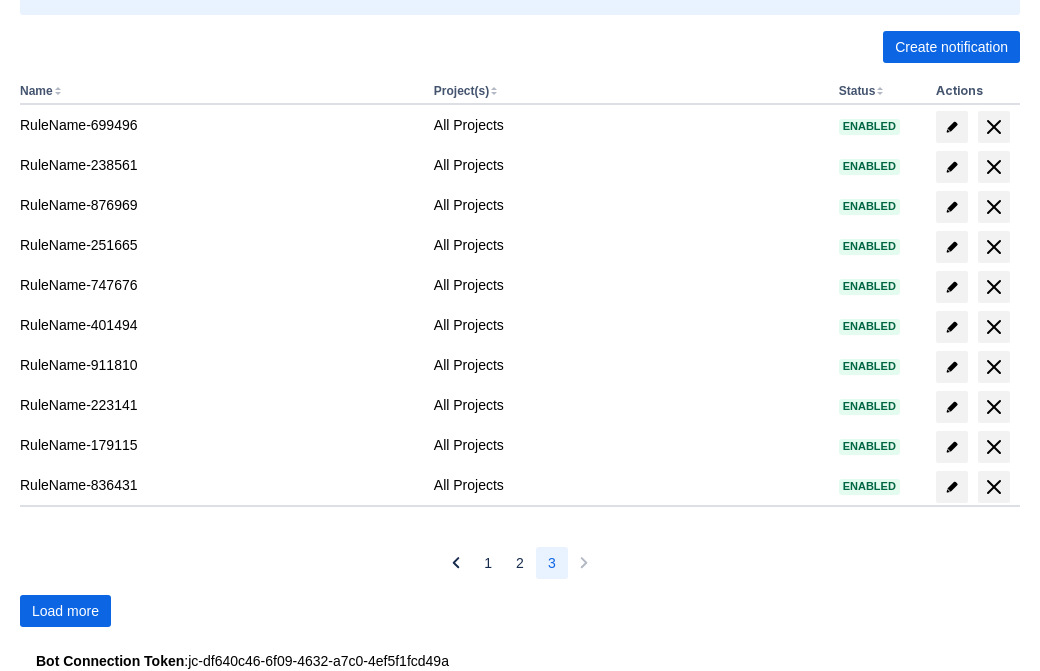 click on "Load more" at bounding box center (65, 611) 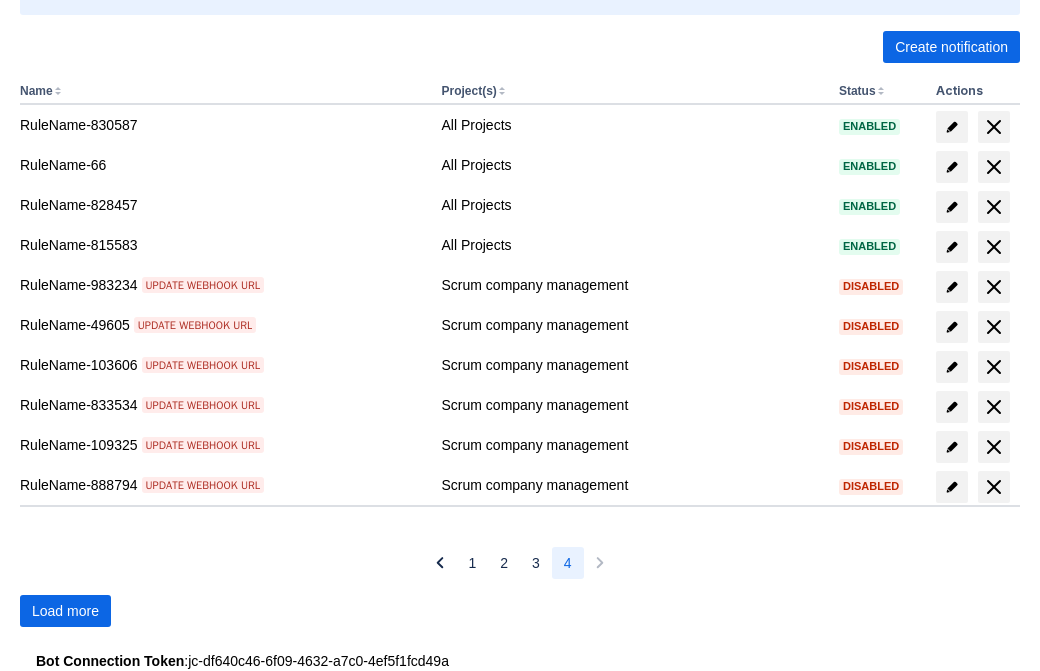 click on "Load more" at bounding box center (65, 611) 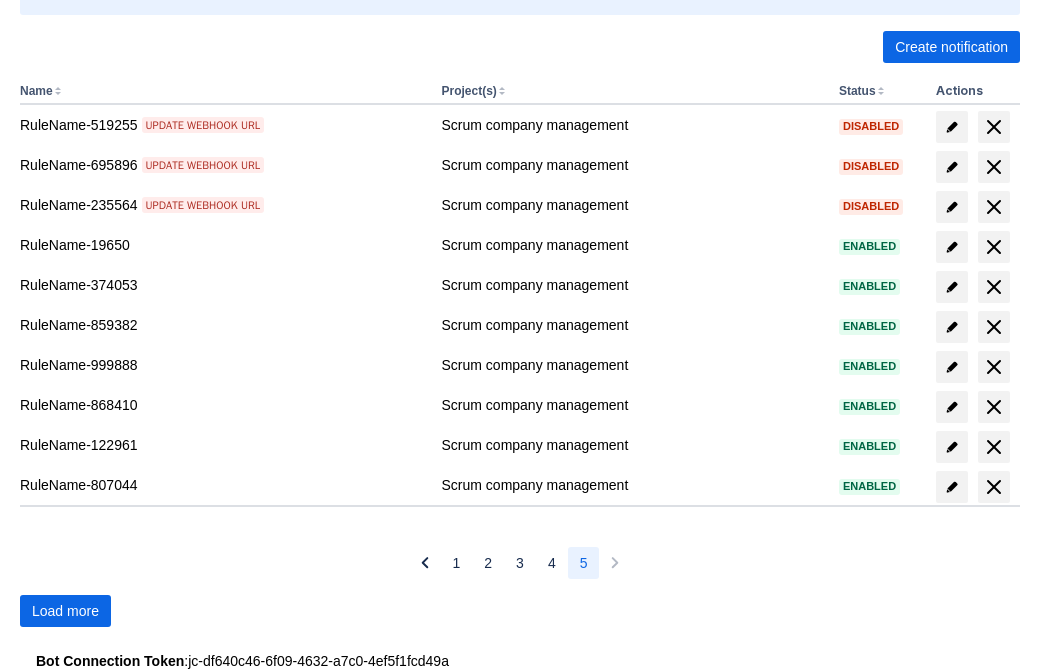 click on "Load more" at bounding box center [65, 611] 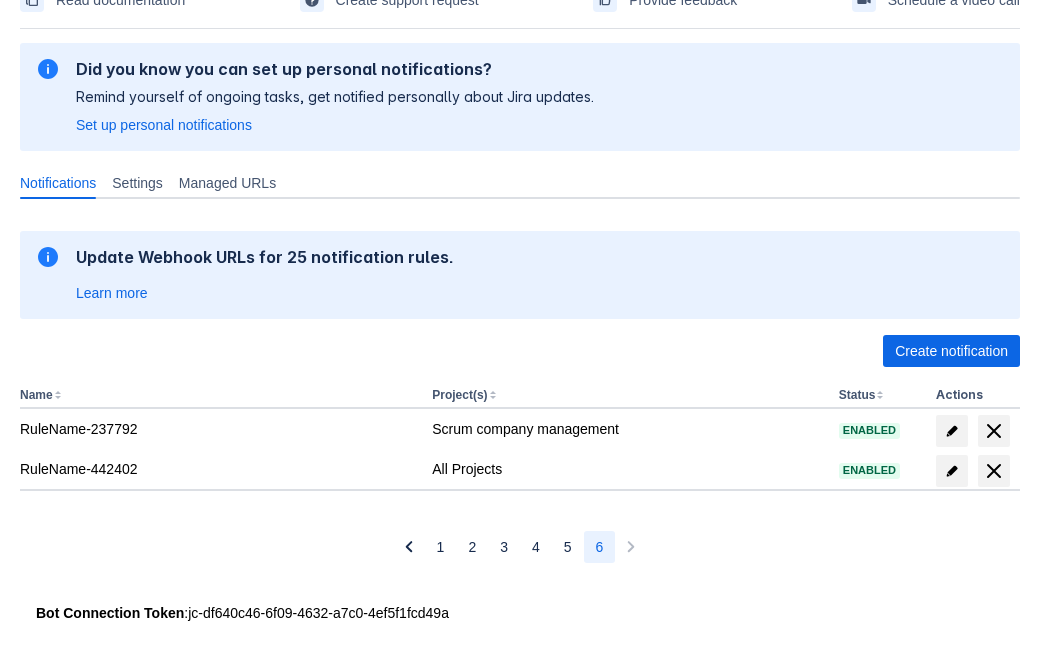 scroll, scrollTop: 109, scrollLeft: 0, axis: vertical 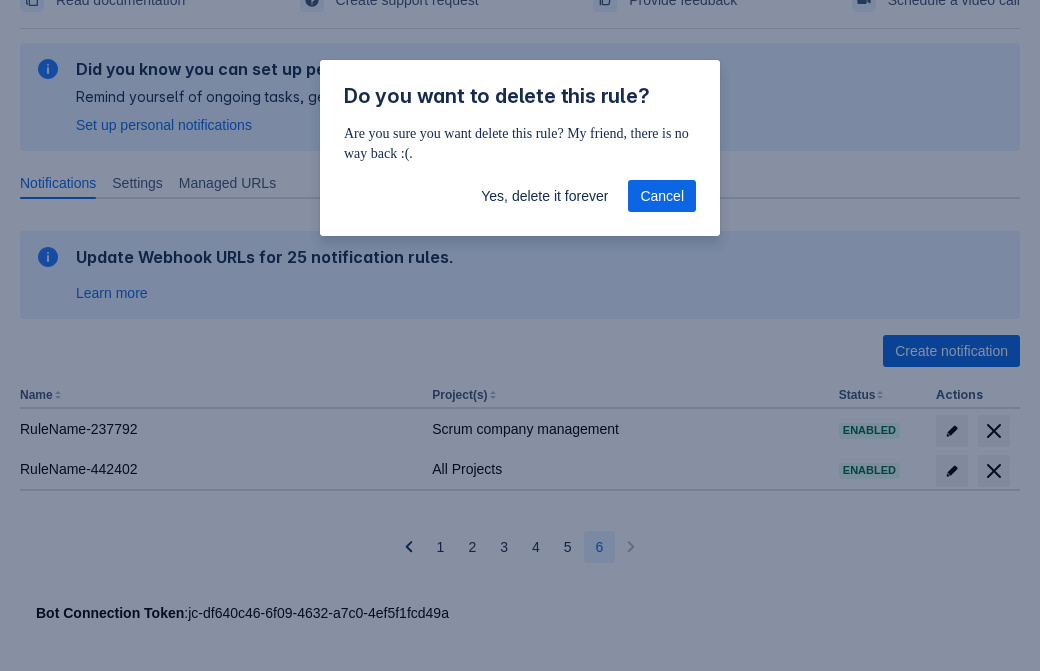 click on "Yes, delete it forever" at bounding box center [544, 196] 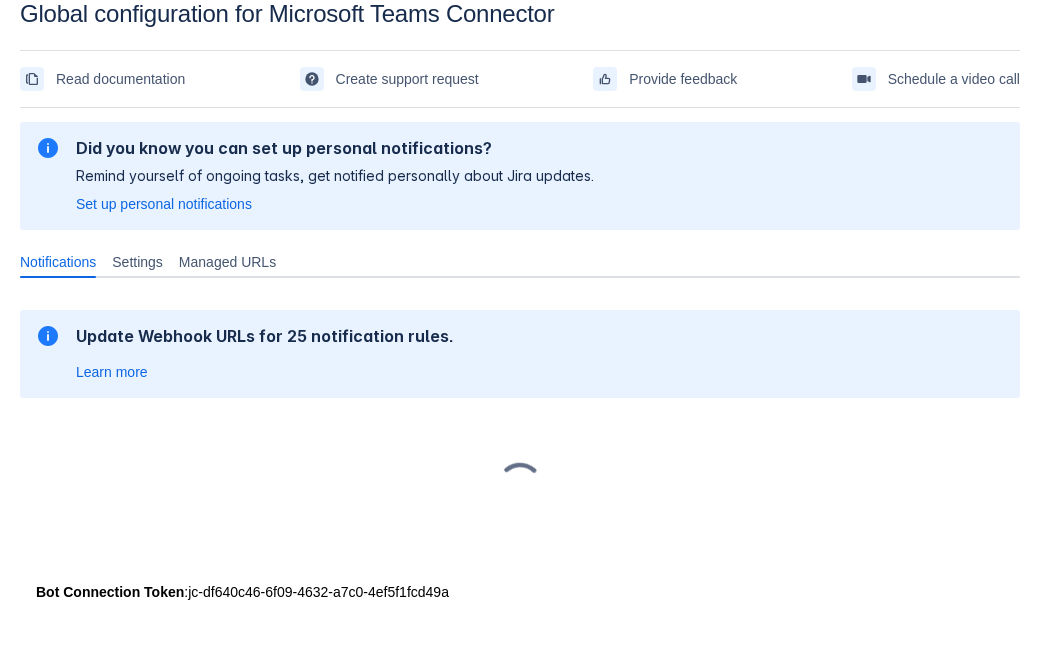 scroll, scrollTop: 30, scrollLeft: 0, axis: vertical 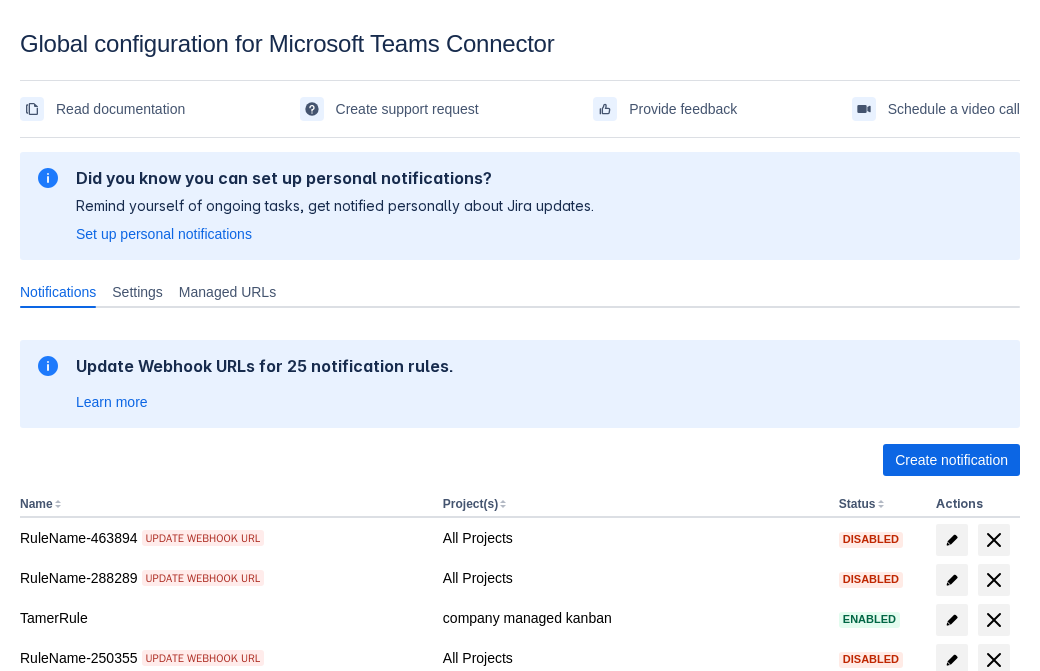 click on "Create notification" at bounding box center [951, 460] 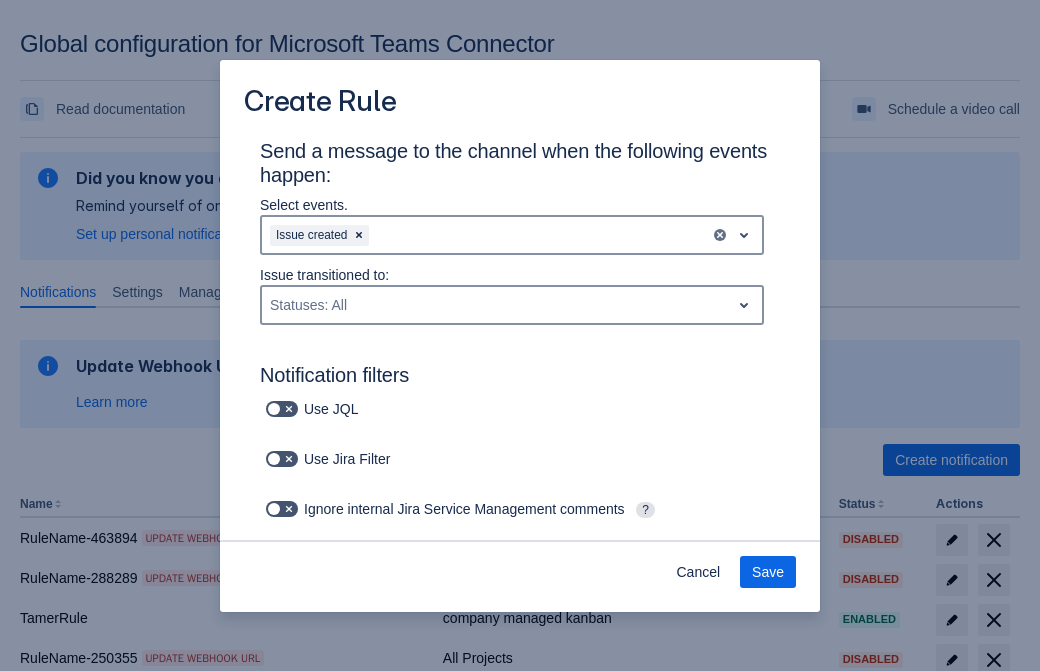 click on "Issue created" at bounding box center [486, 235] 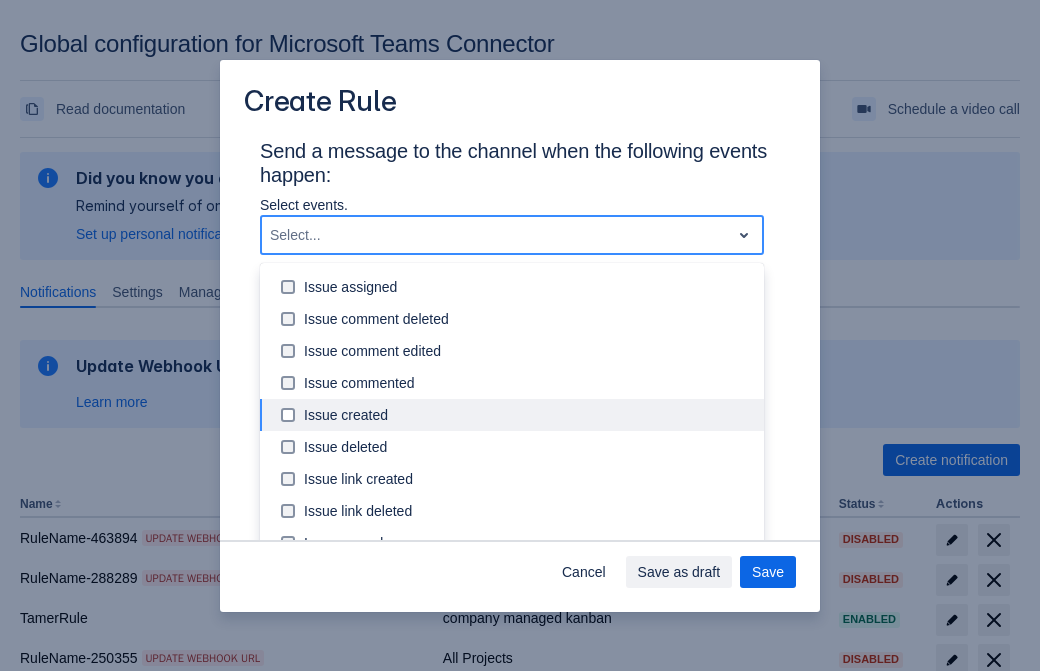 click on "Issue updated" at bounding box center [528, 607] 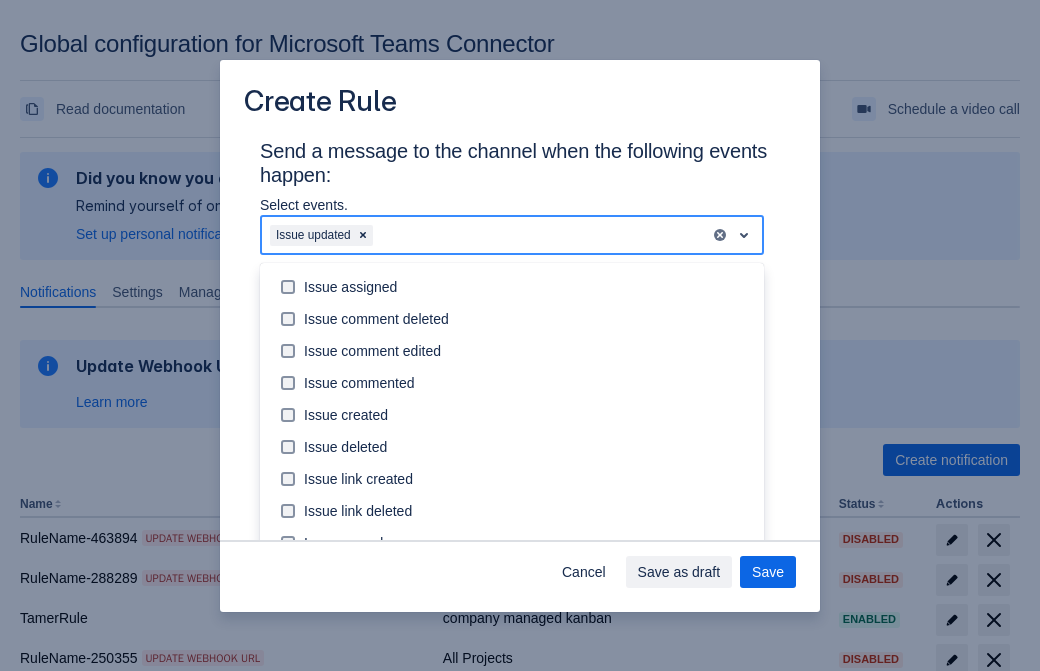 scroll, scrollTop: 194, scrollLeft: 0, axis: vertical 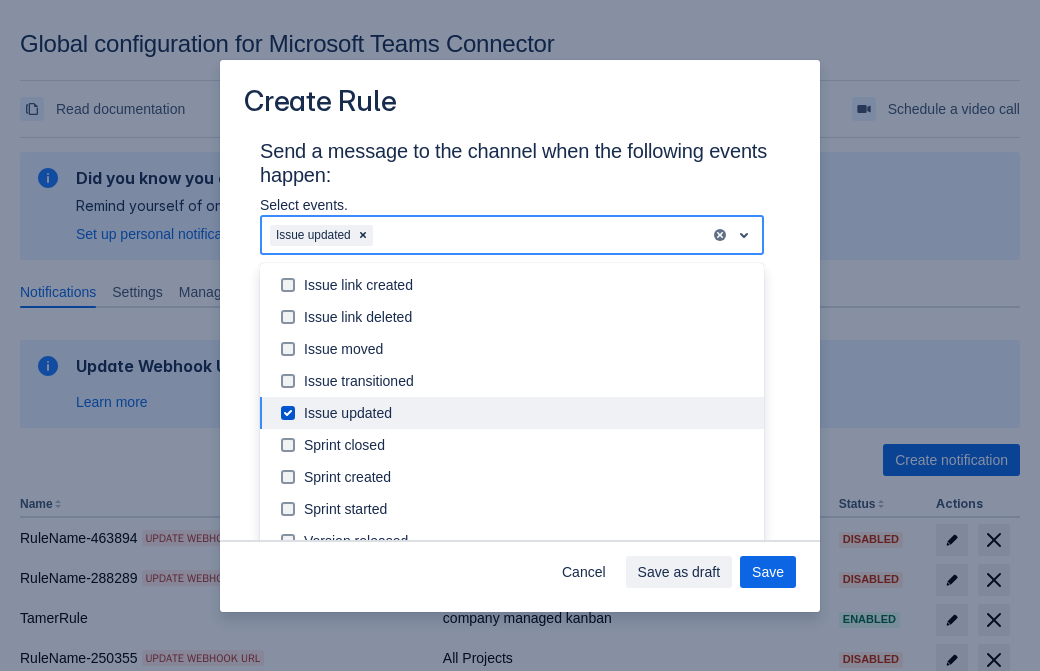 click on "Labels: All" at bounding box center [354, 873] 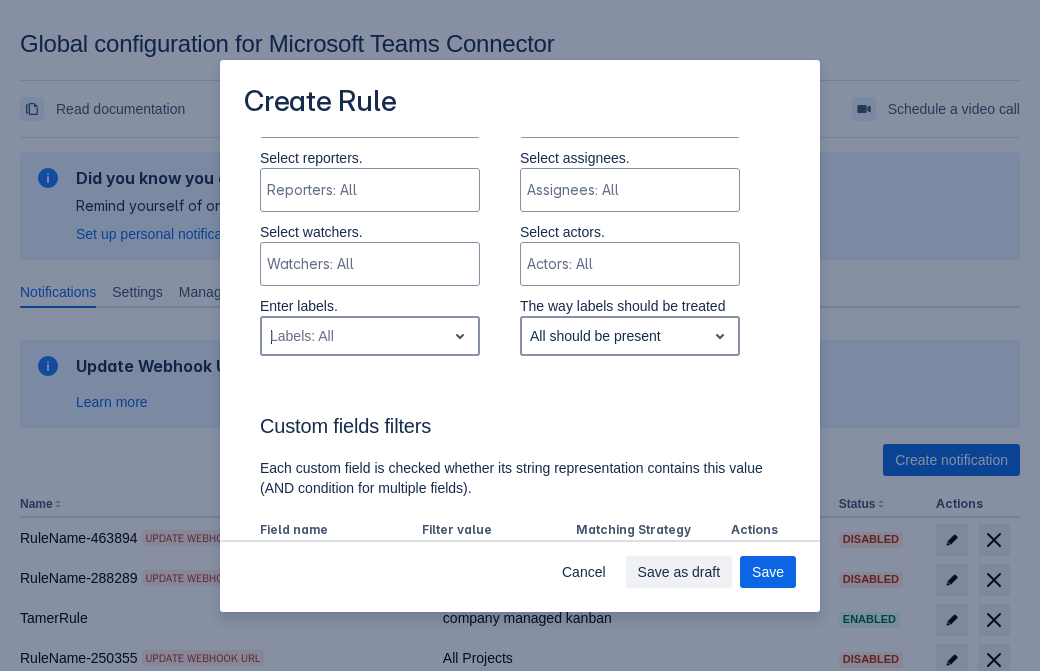 type on "225252_label" 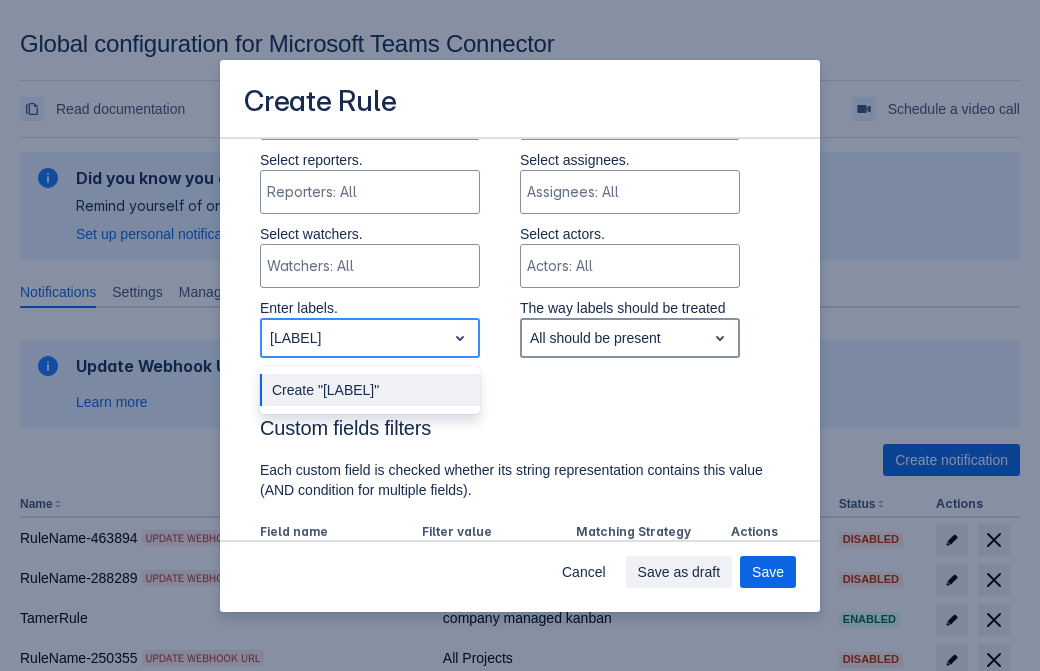 type 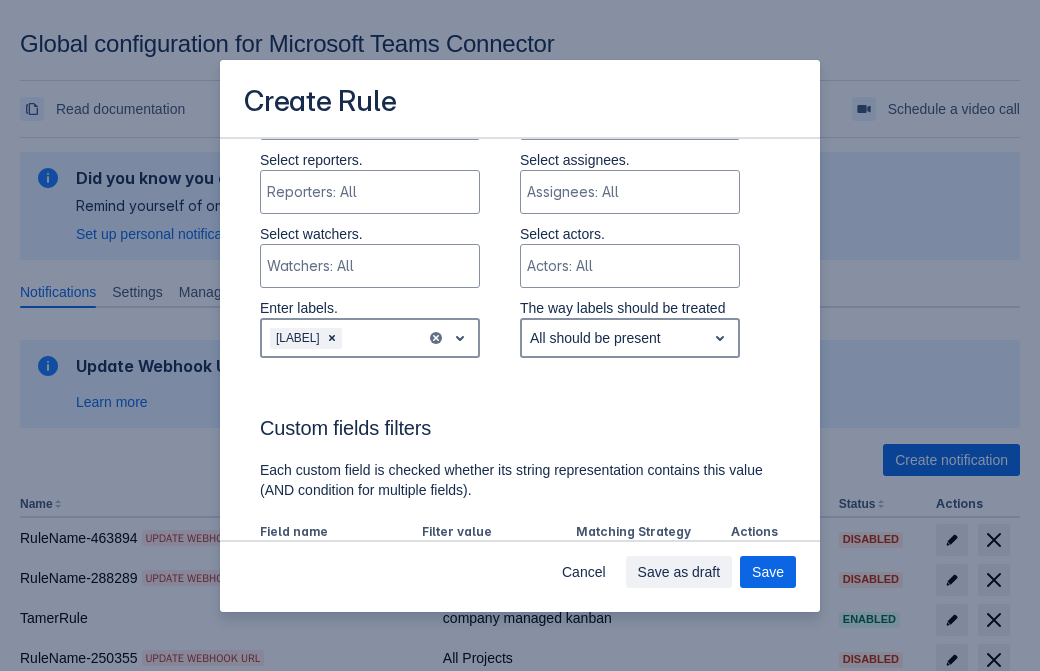 scroll, scrollTop: 1150, scrollLeft: 0, axis: vertical 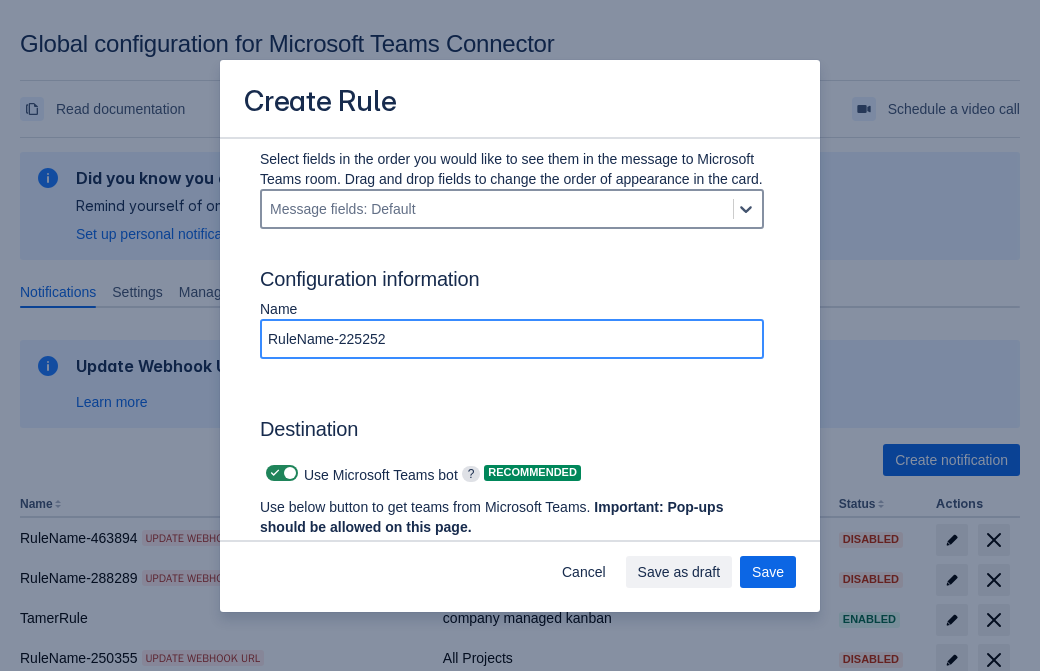 type on "RuleName-225252" 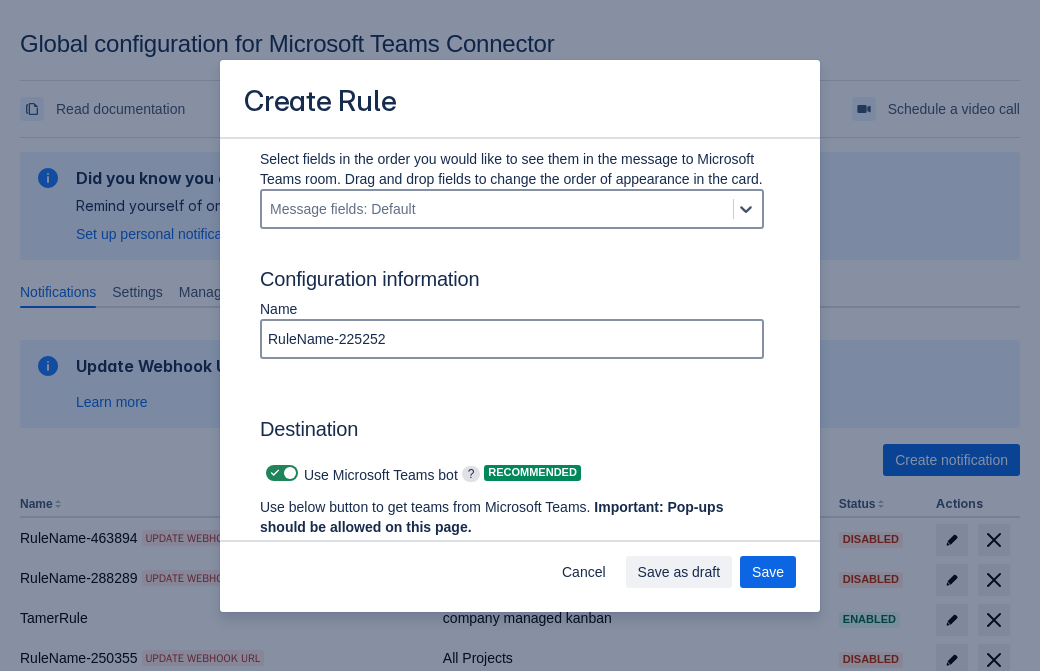 click at bounding box center [275, 473] 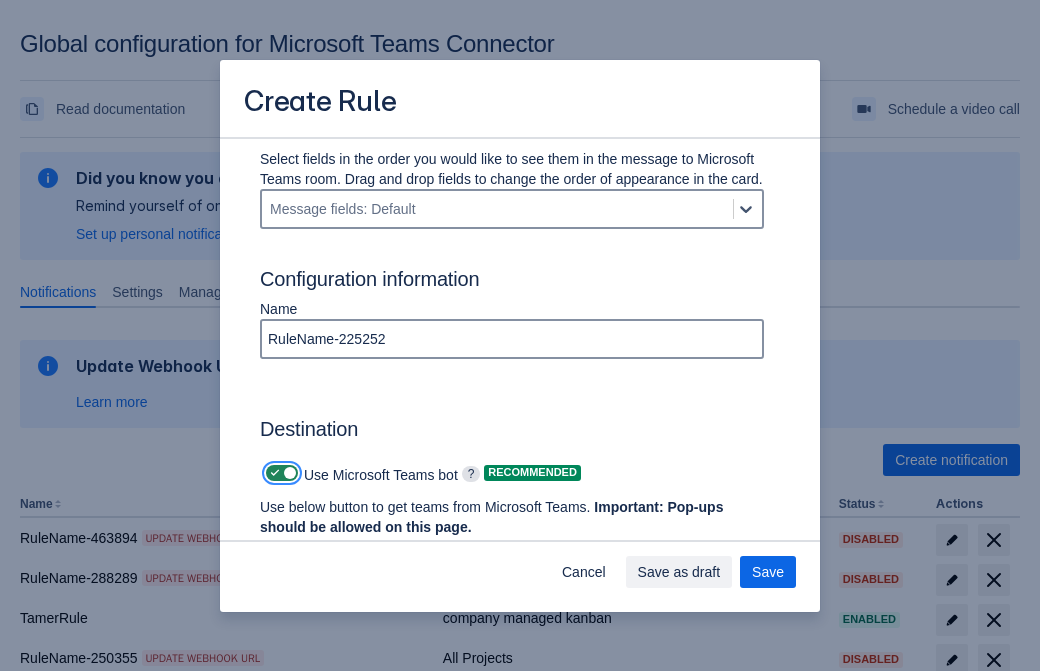 click at bounding box center (272, 473) 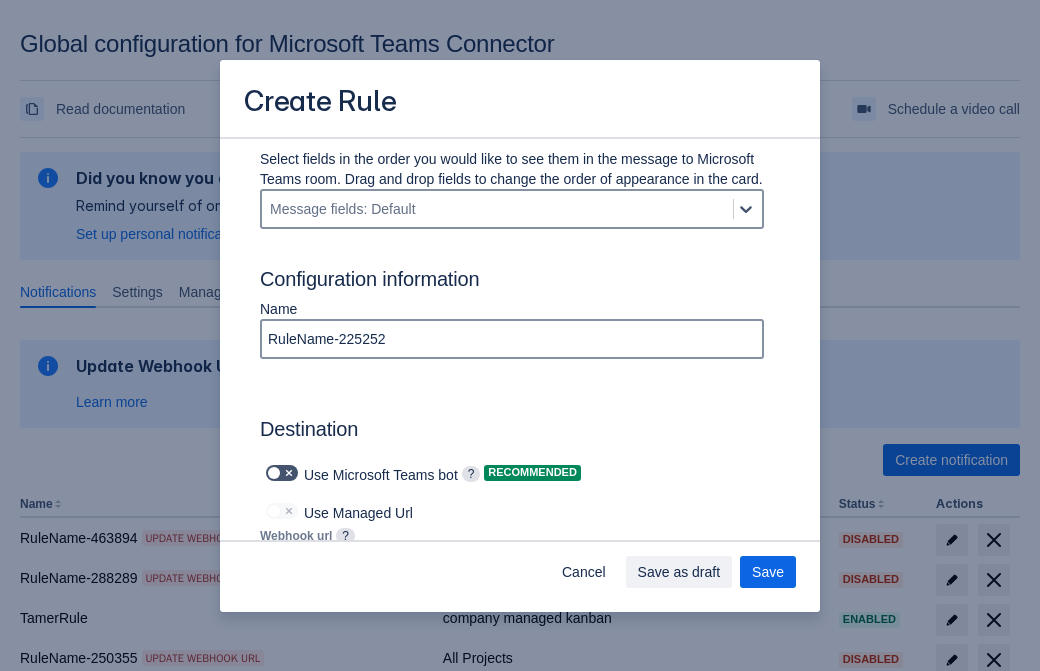 type on "https://prod-112.westeurope.logic.azure.com:443/workflows/bae959254738451b85002b53d5e90c49/triggers/manual/paths/invoke?api-version=2016-06-01&sp=%2Ftriggers%2Fmanual%2Frun&sv=1.0&sig=CudmuBtU-267HGLerd2tjXd6V0kZ_6hT4zUisFFEZeA" 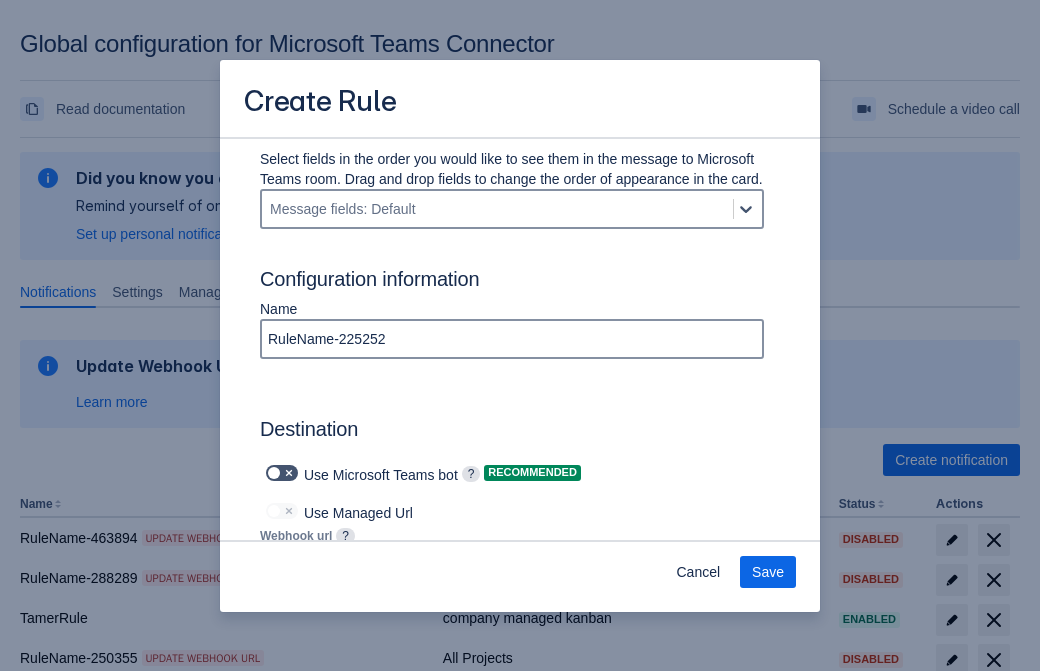 scroll, scrollTop: 0, scrollLeft: 1142, axis: horizontal 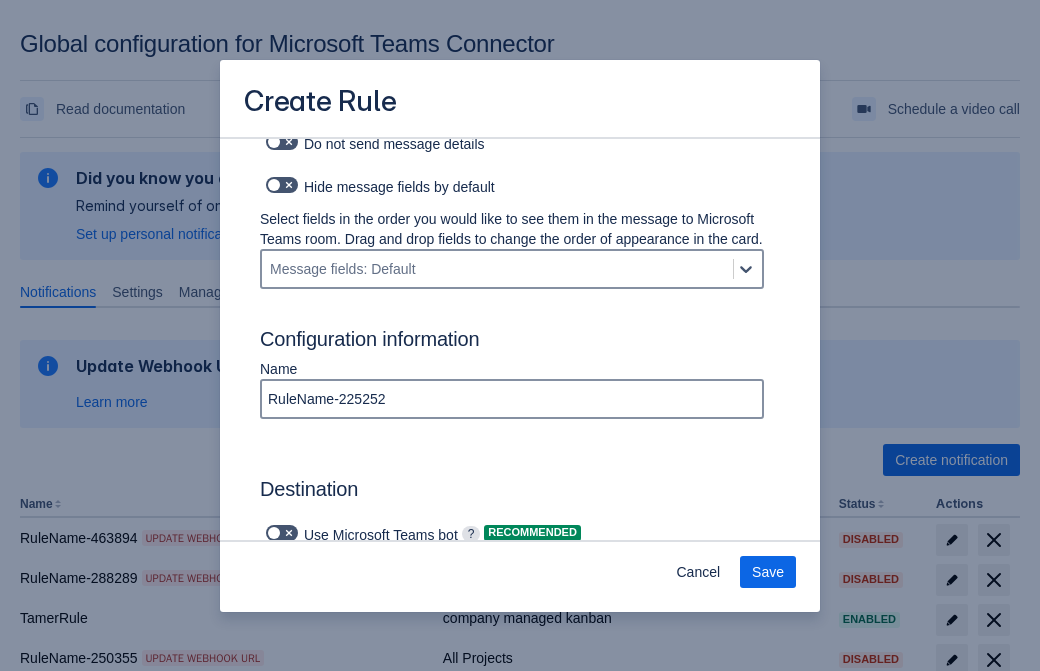click on "Save" at bounding box center [768, 572] 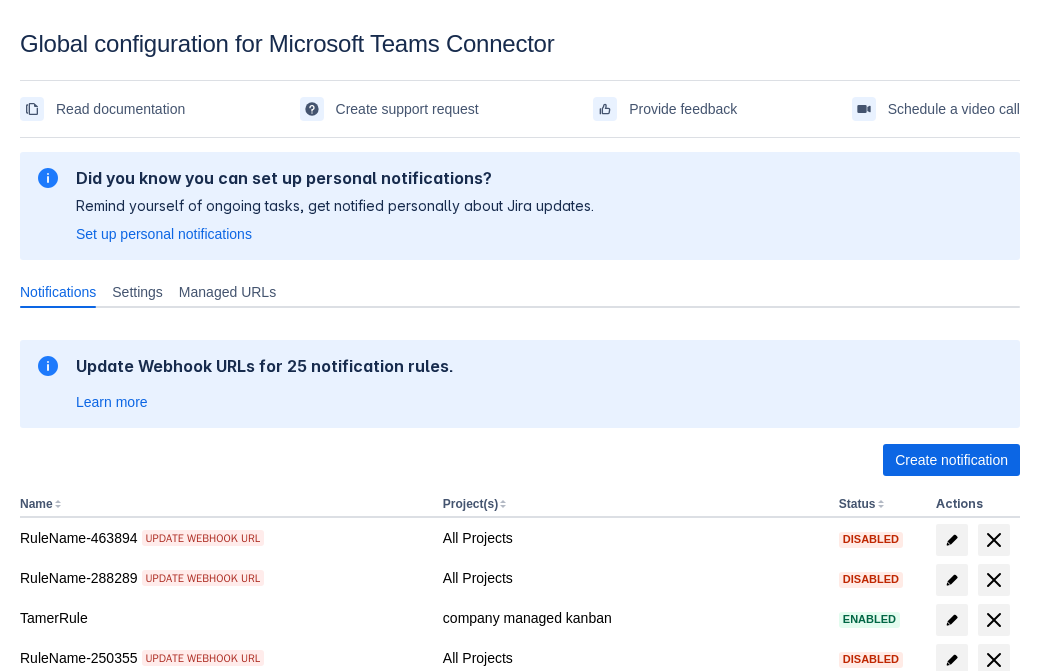 click on "Load more" at bounding box center (65, 976) 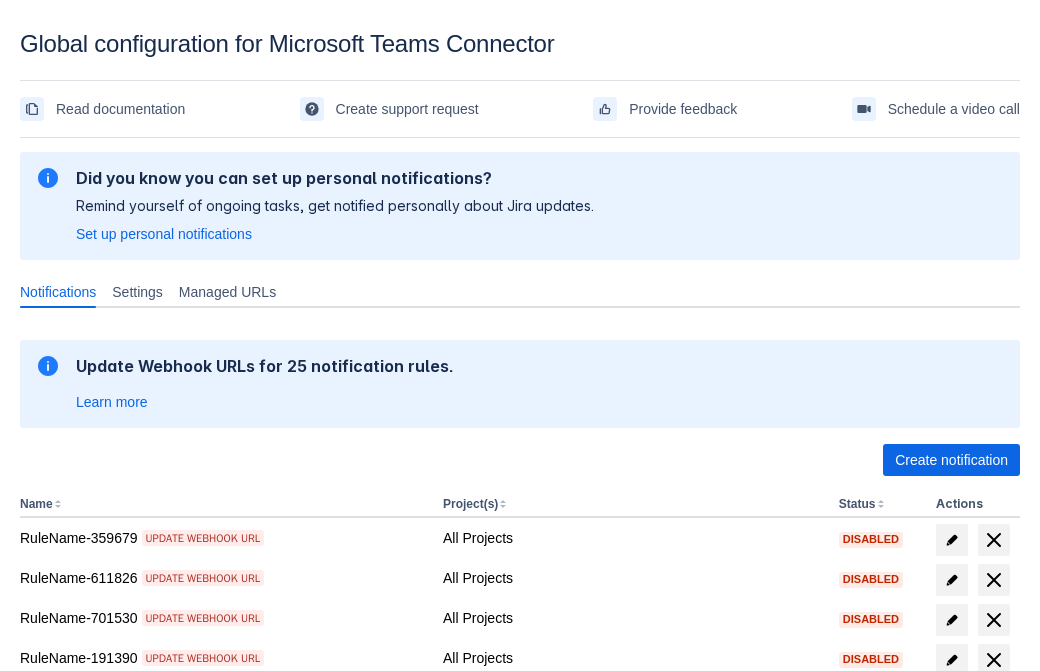 scroll, scrollTop: 413, scrollLeft: 0, axis: vertical 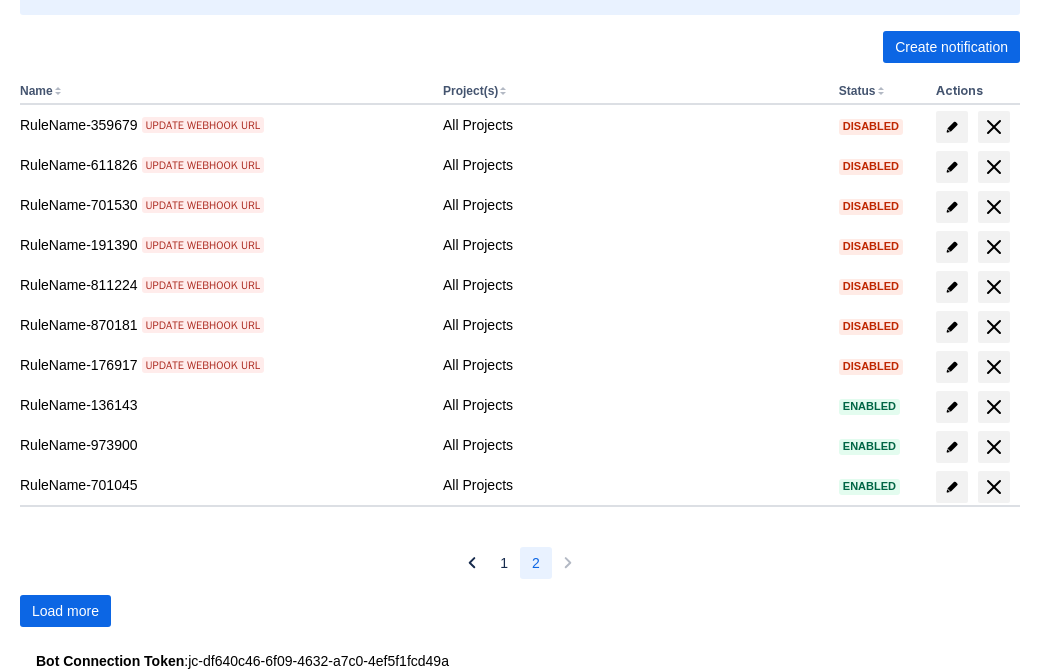 click on "Load more" at bounding box center (65, 611) 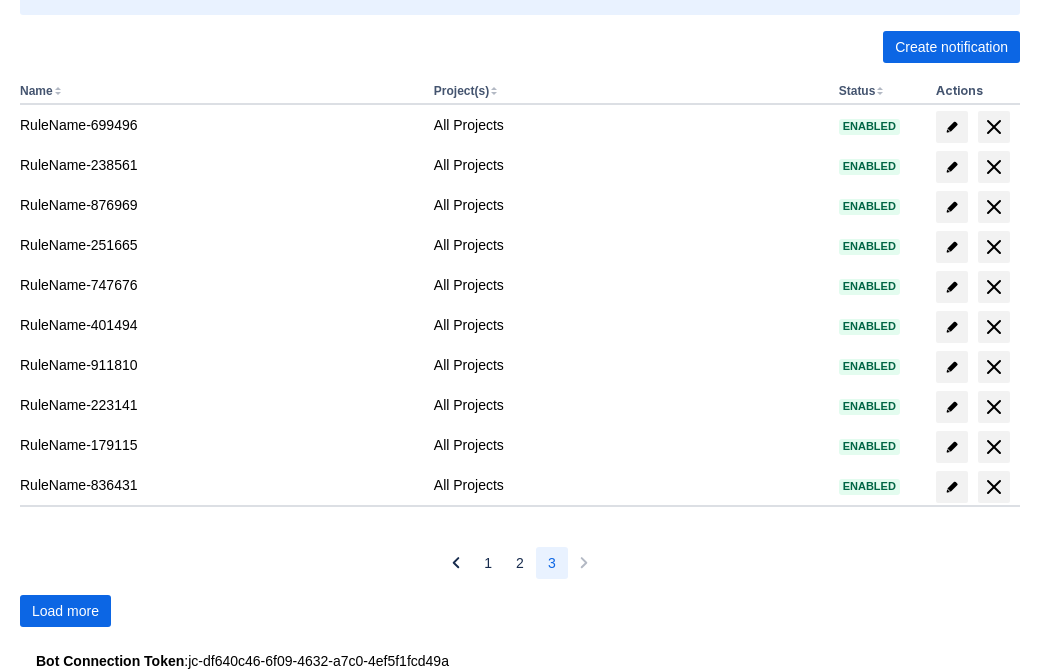 click on "Load more" at bounding box center [65, 611] 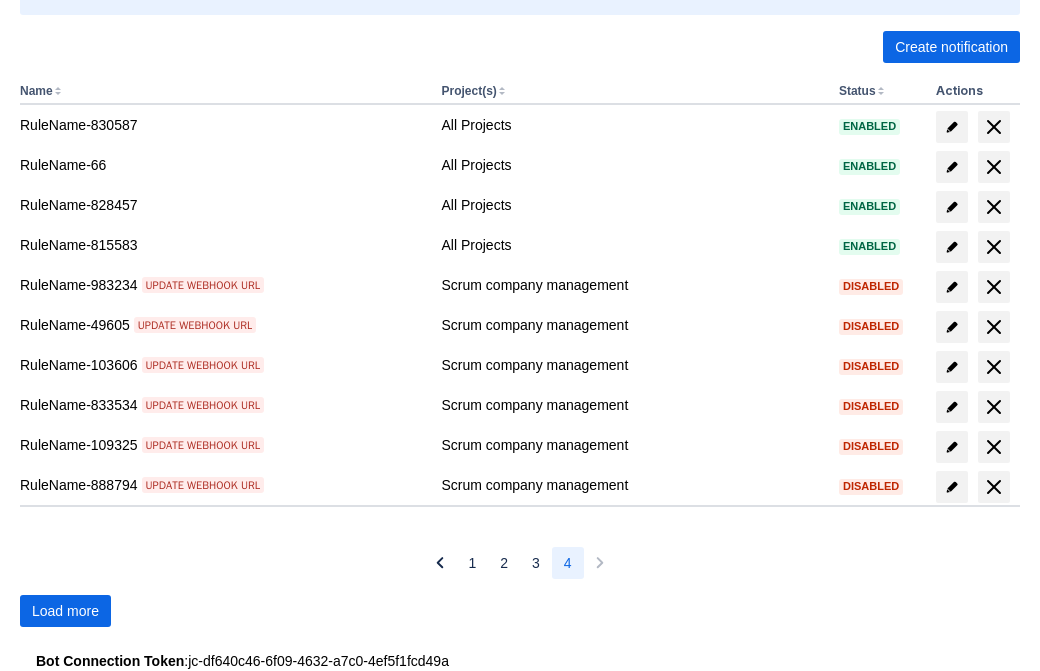 click on "Load more" at bounding box center (65, 611) 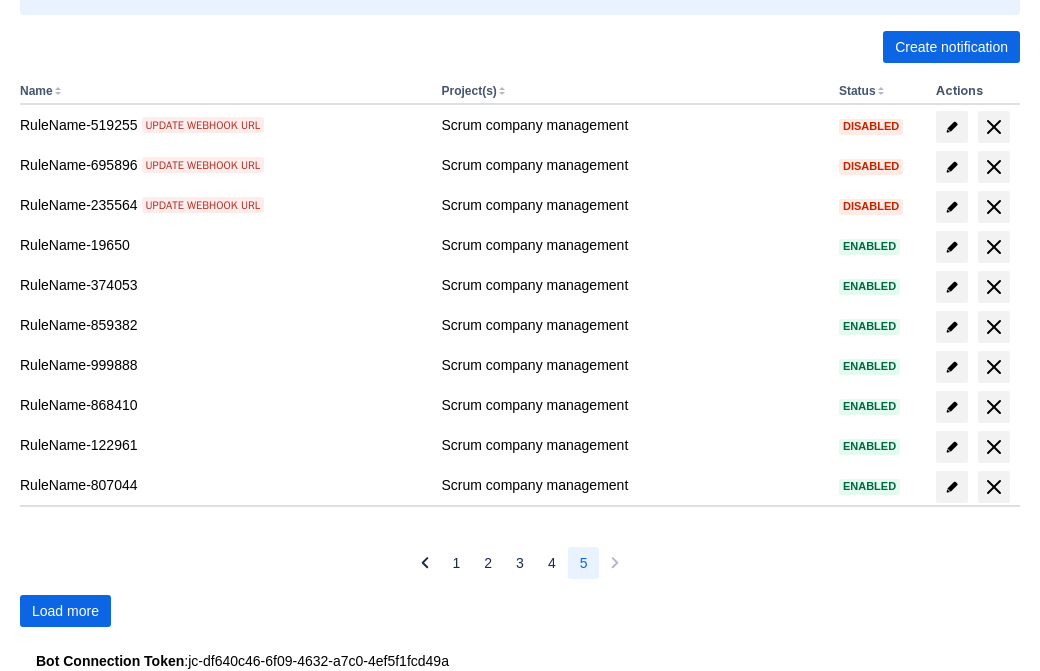 click on "Load more" at bounding box center (65, 611) 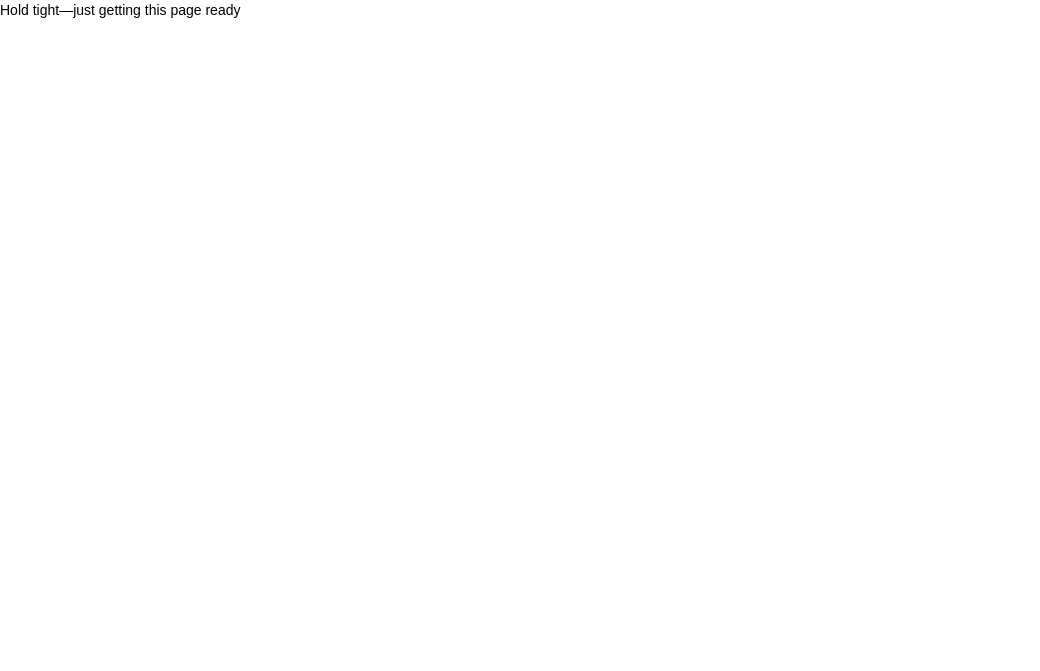 scroll, scrollTop: 0, scrollLeft: 0, axis: both 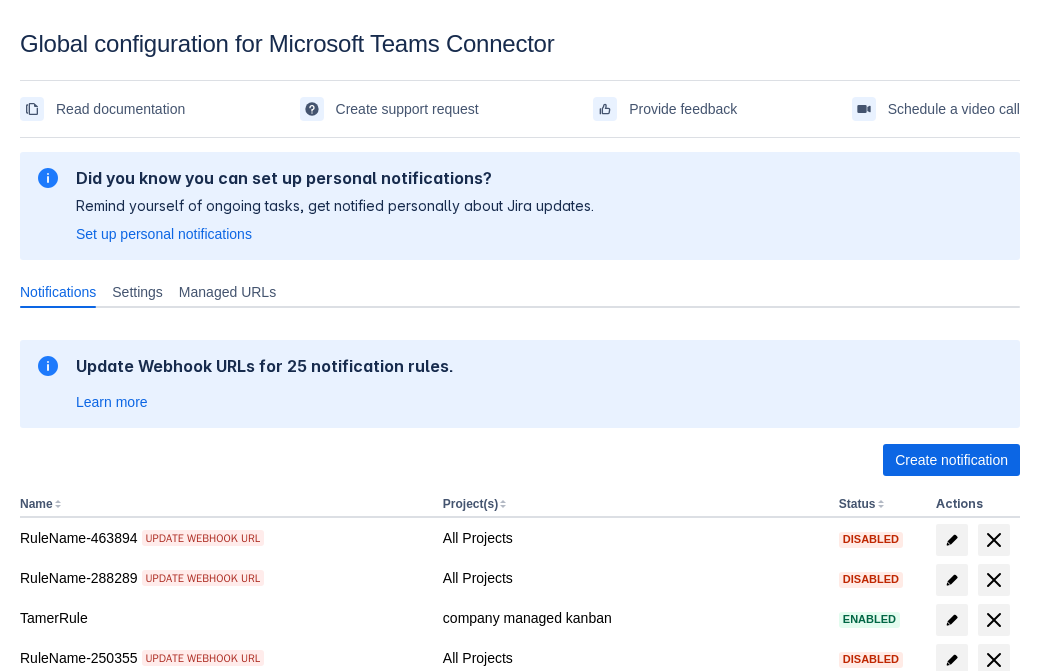 click on "Load more" at bounding box center [65, 976] 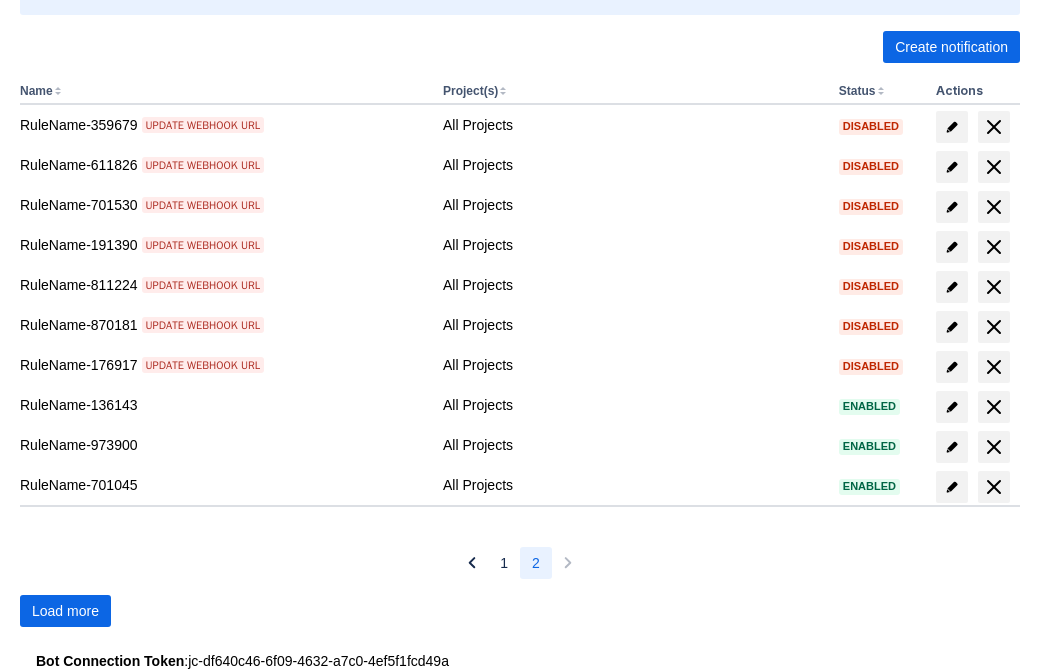 click on "Load more" at bounding box center (65, 611) 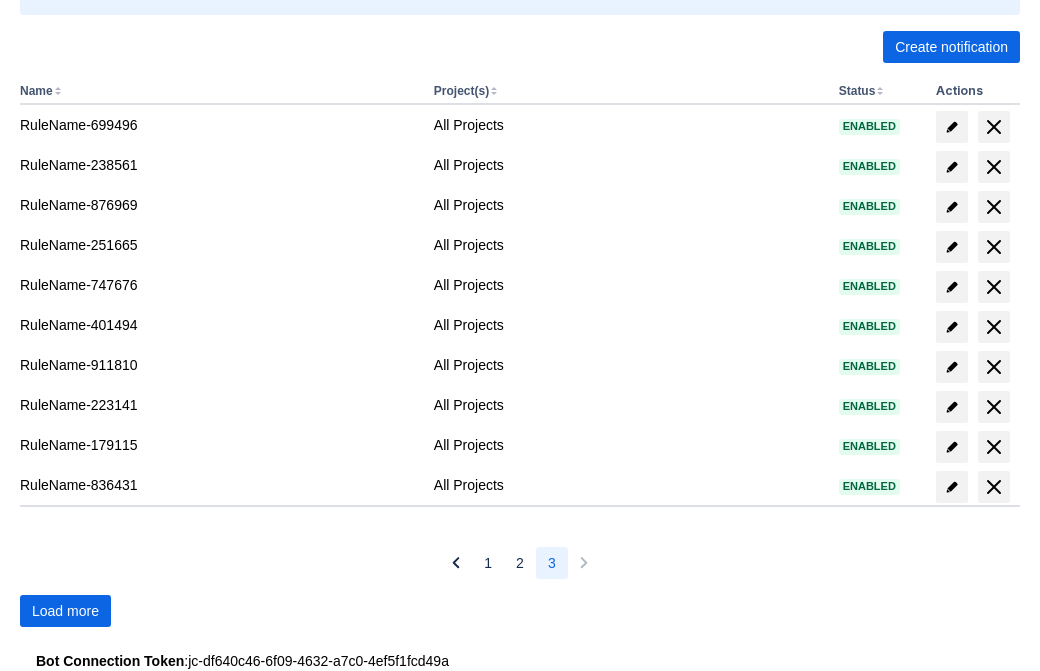 click on "Load more" at bounding box center (65, 611) 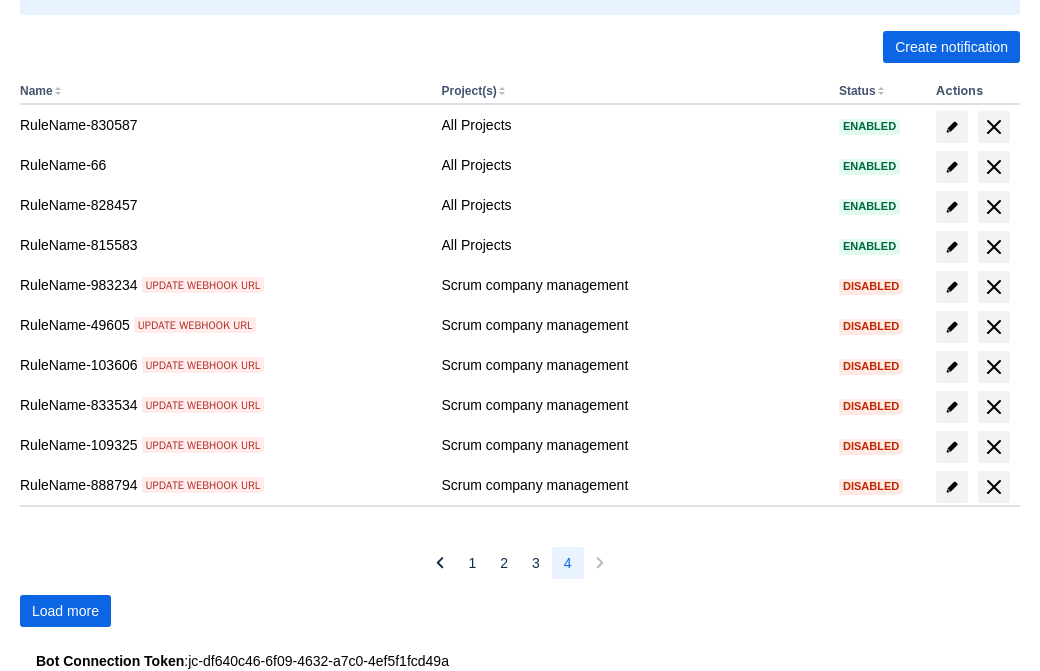 click on "Load more" at bounding box center [65, 611] 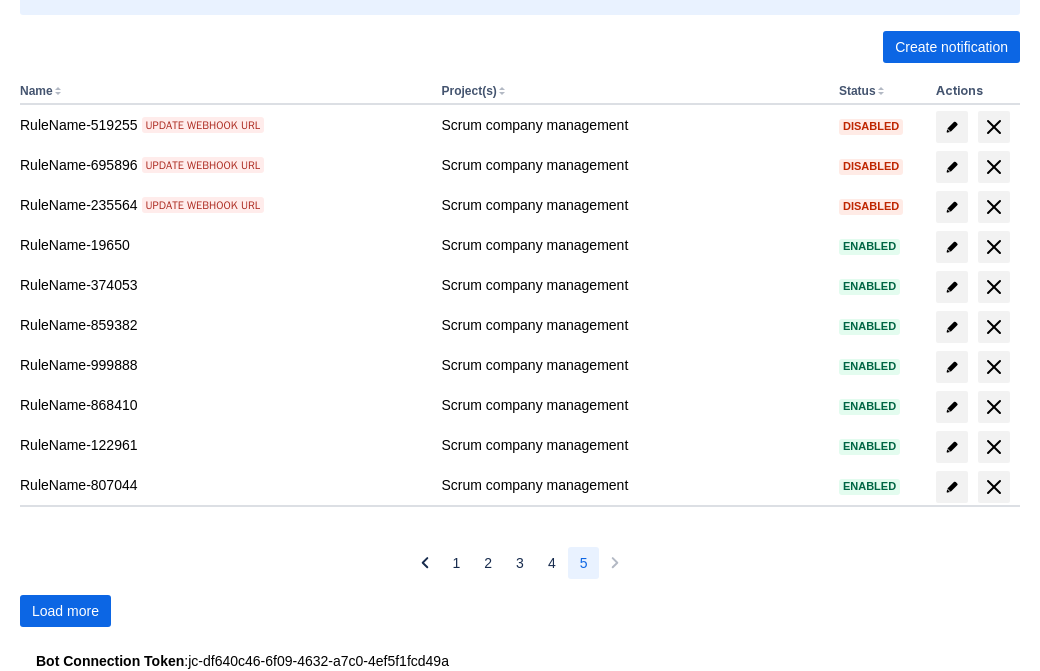 click on "Load more" at bounding box center (65, 611) 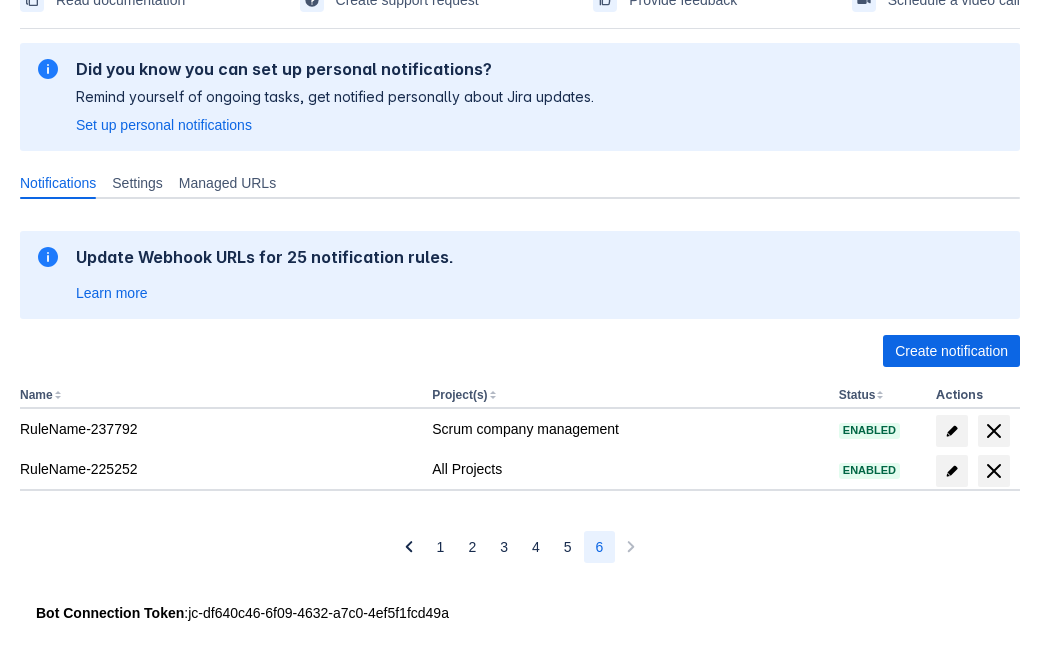 click at bounding box center (994, 471) 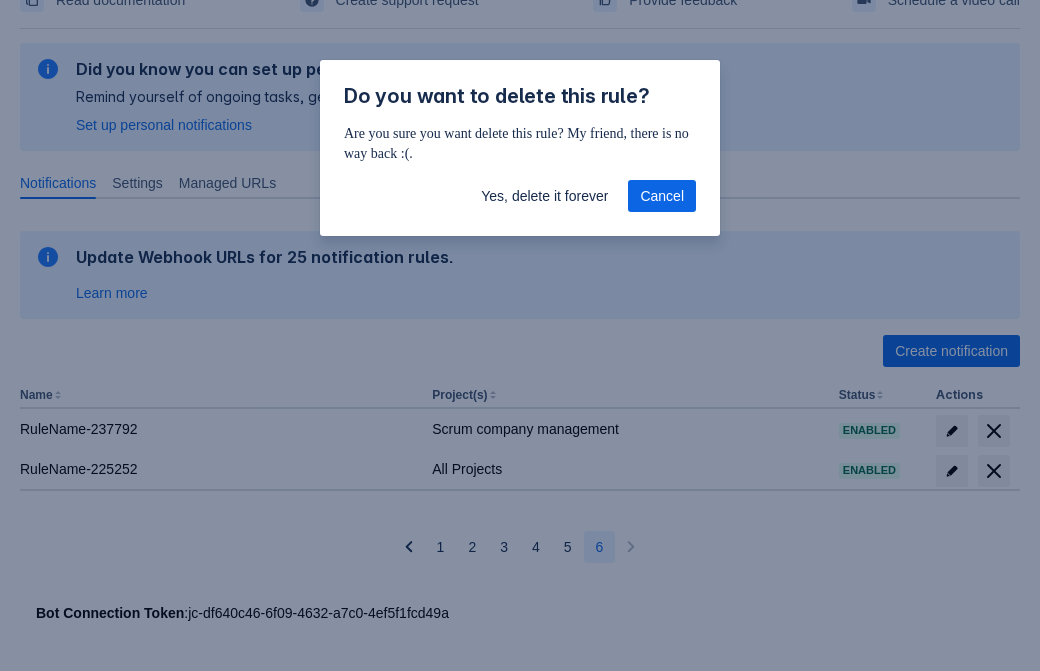 click on "Yes, delete it forever" at bounding box center (544, 196) 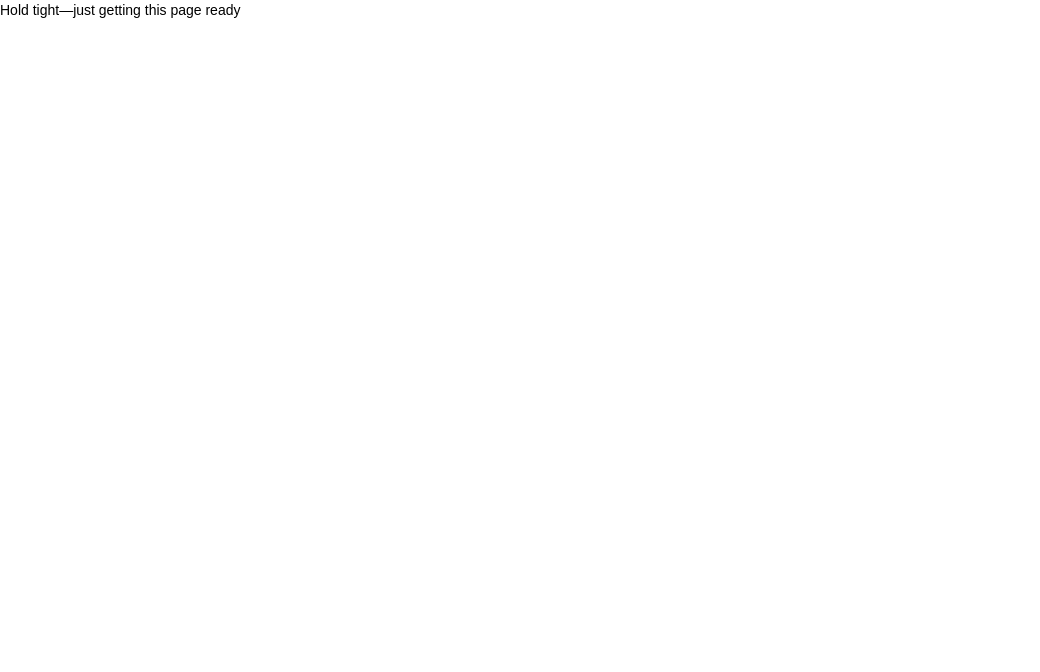 scroll, scrollTop: 0, scrollLeft: 0, axis: both 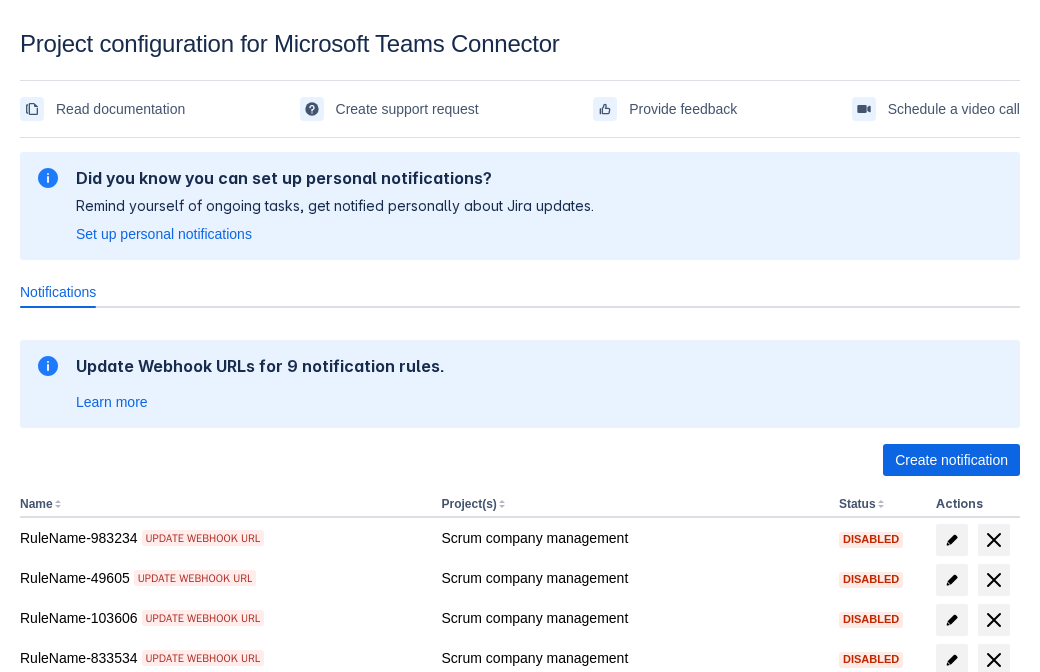 click on "Create notification" at bounding box center [951, 460] 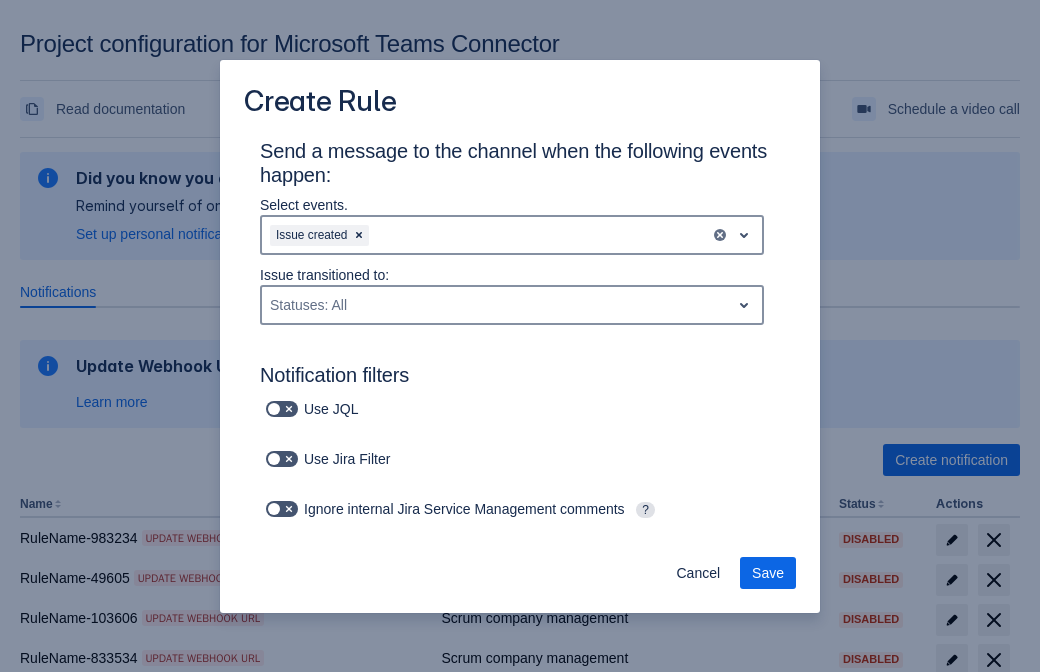 click on "Labels: All" at bounding box center (354, 803) 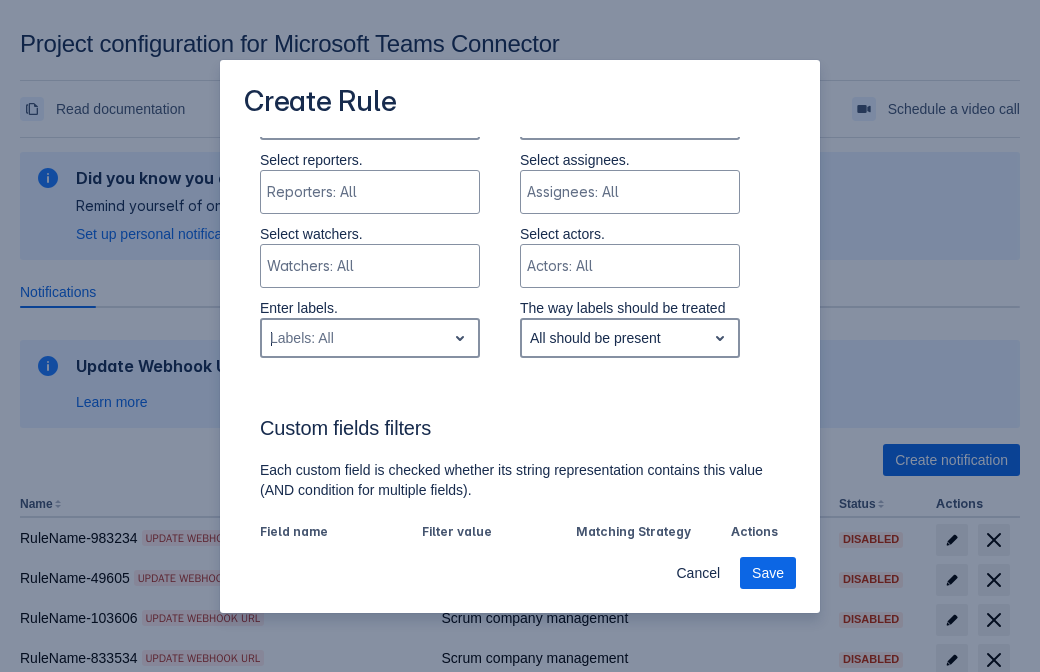 type on "[ZIP]_label" 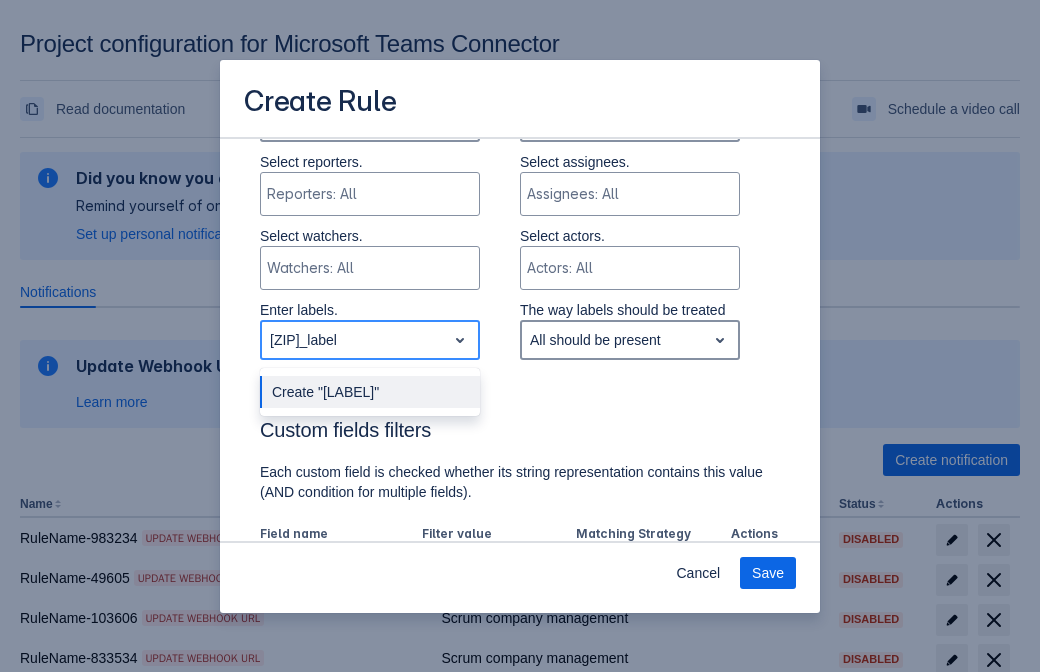 type 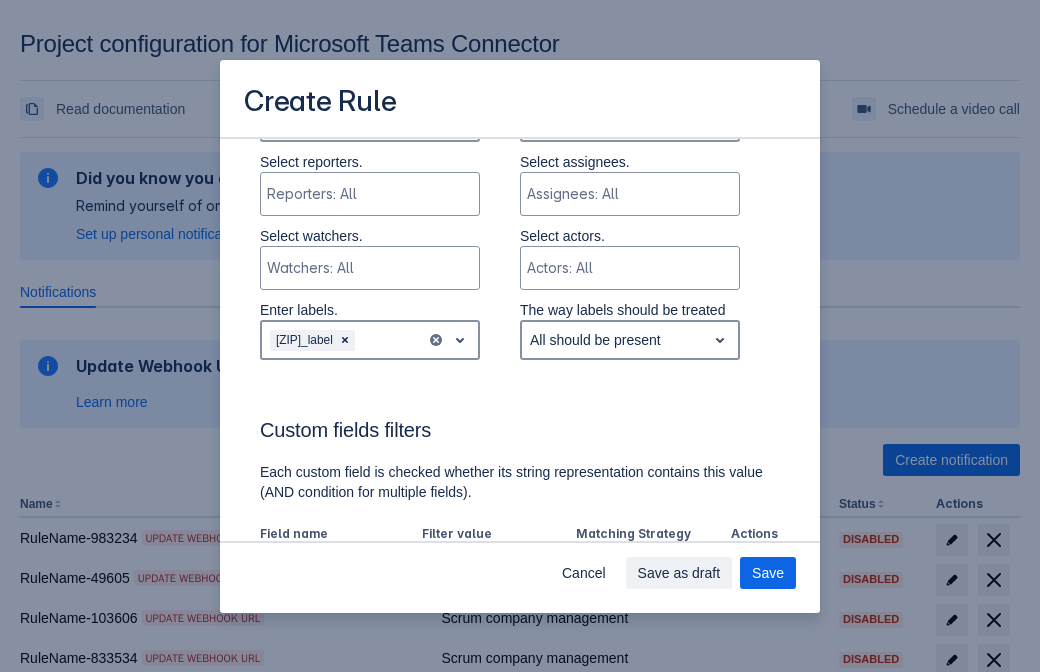 scroll, scrollTop: 1079, scrollLeft: 0, axis: vertical 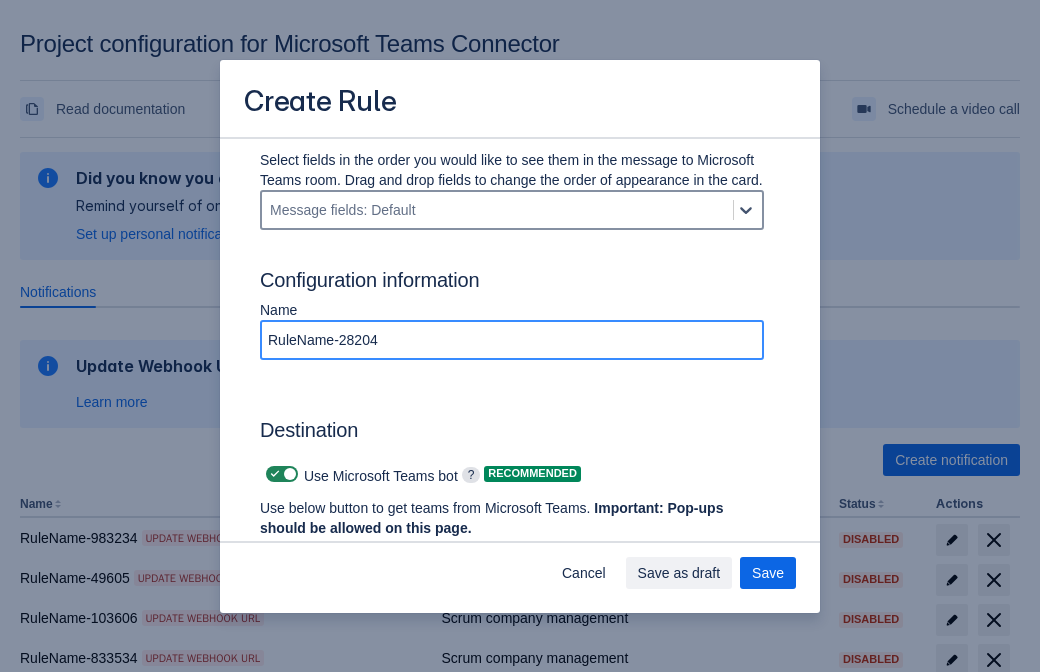 type on "RuleName-28204" 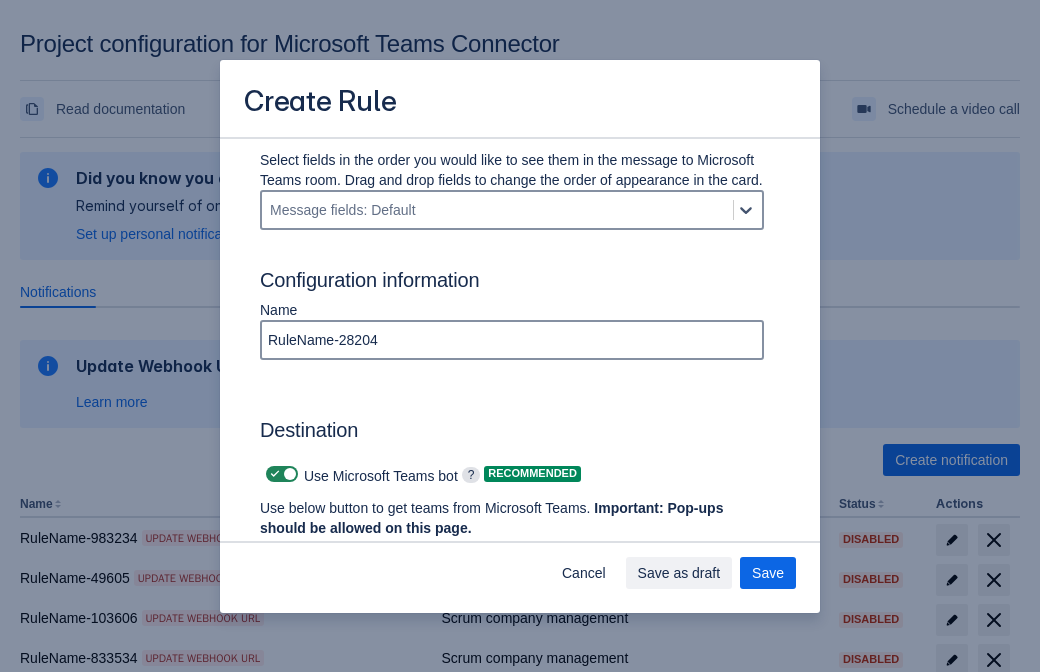 click at bounding box center (275, 474) 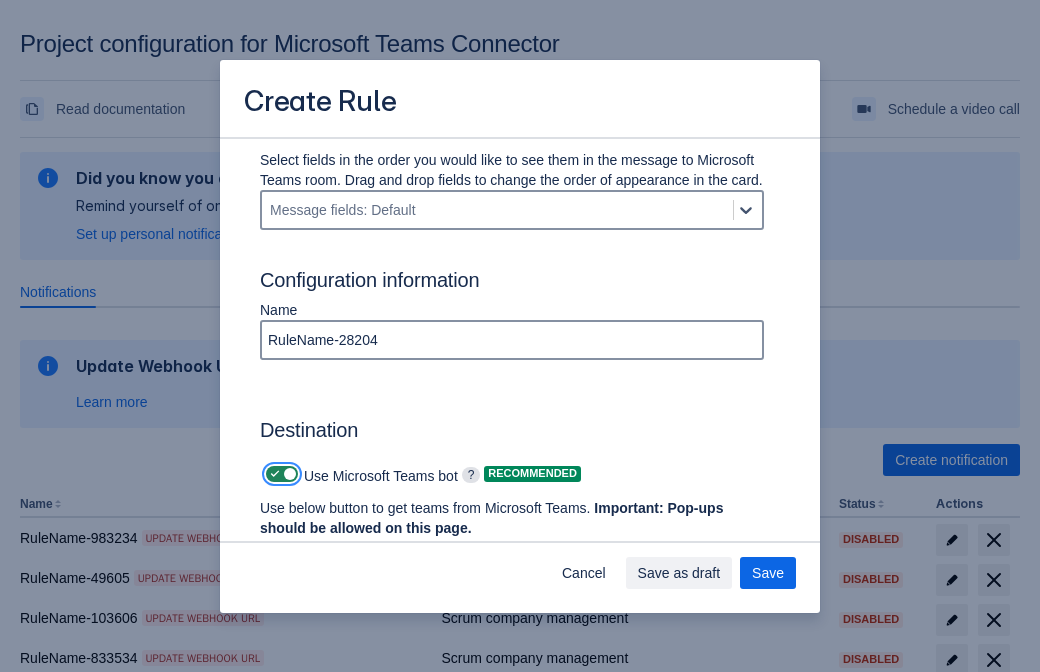 checkbox on "false" 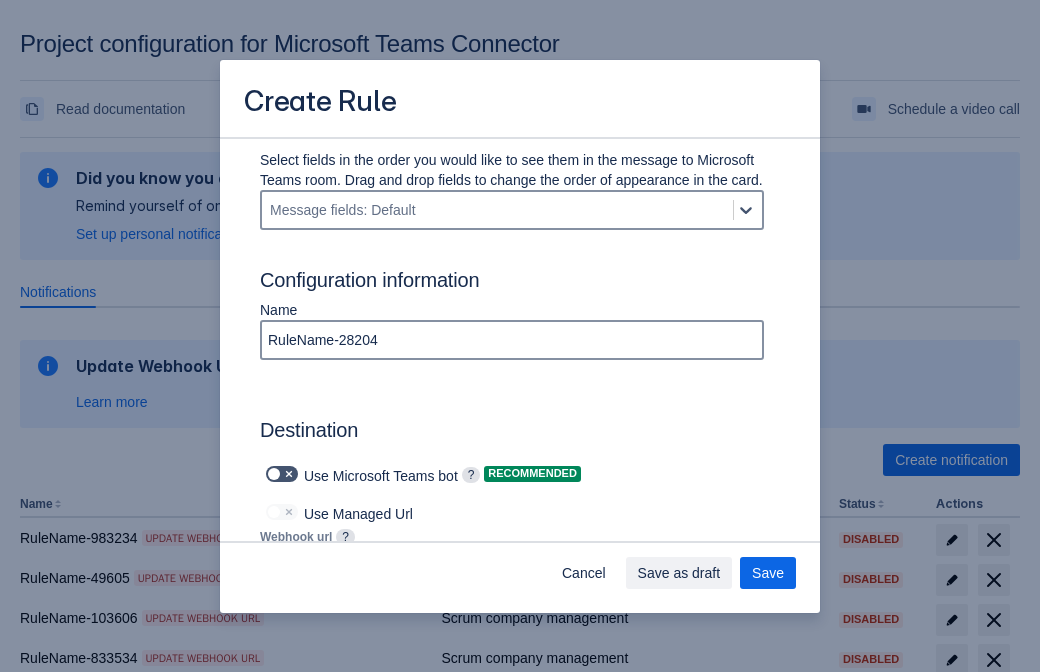 type on "https://prod-103.westeurope.logic.azure.com:443/workflows/562279af401f414e8dae6e8b71857168/triggers/manual/paths/invoke?api-version=2016-06-01&sp=%2Ftriggers%2Fmanual%2Frun&sv=1.0&sig=LWZGx-W07ogWQjWB5rIVE6YSsHexEaZFACJd40jBLAQ" 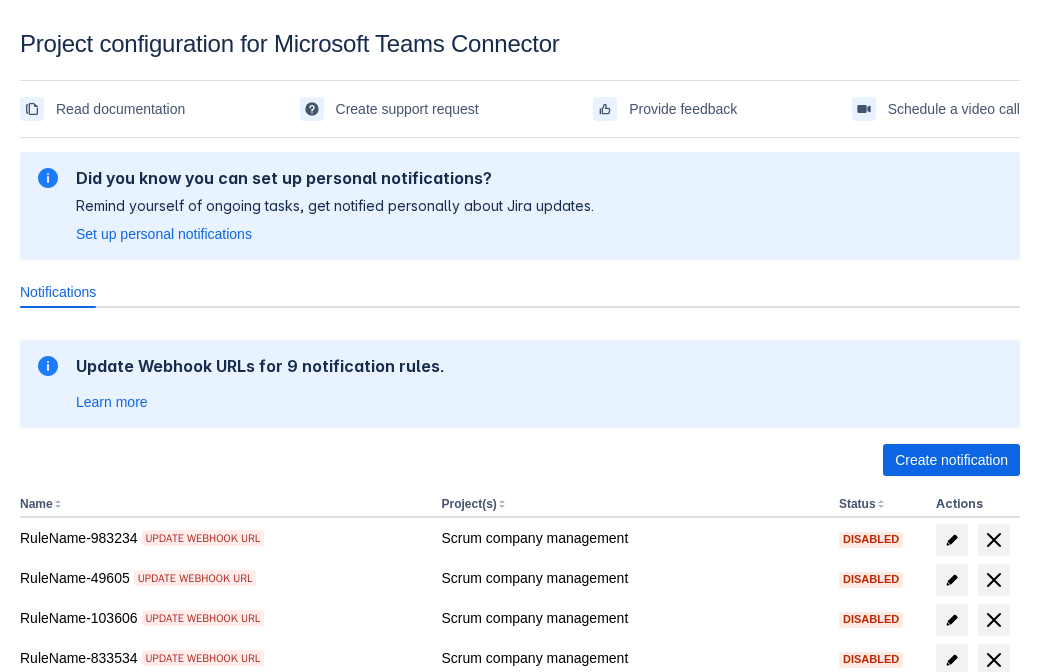 click on "Load more" at bounding box center [65, 976] 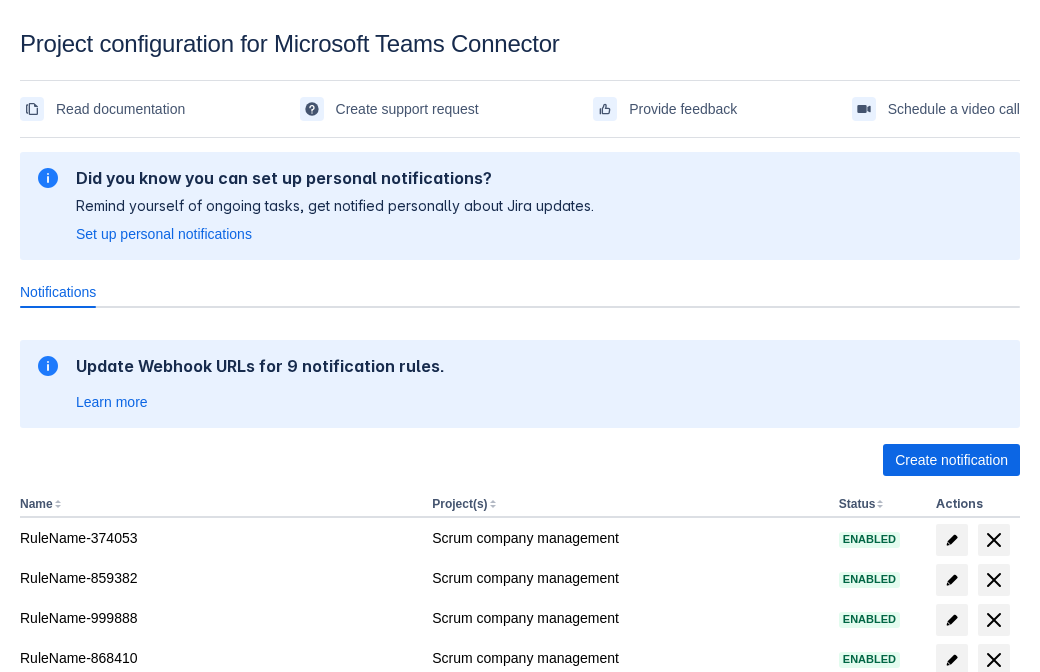 scroll, scrollTop: 328, scrollLeft: 0, axis: vertical 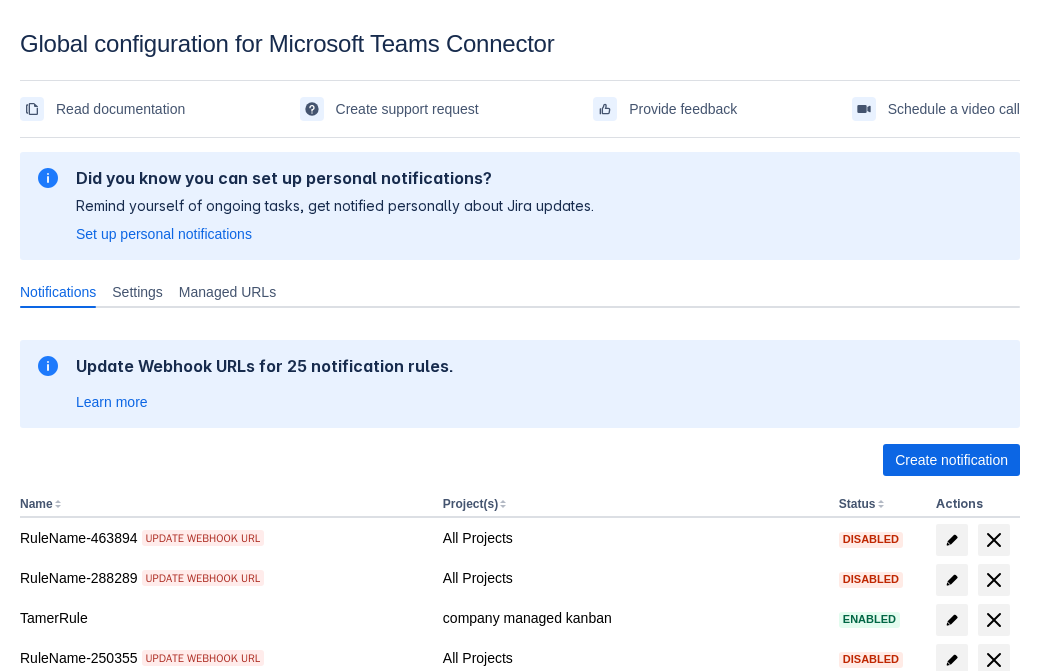 click on "Load more" at bounding box center (65, 976) 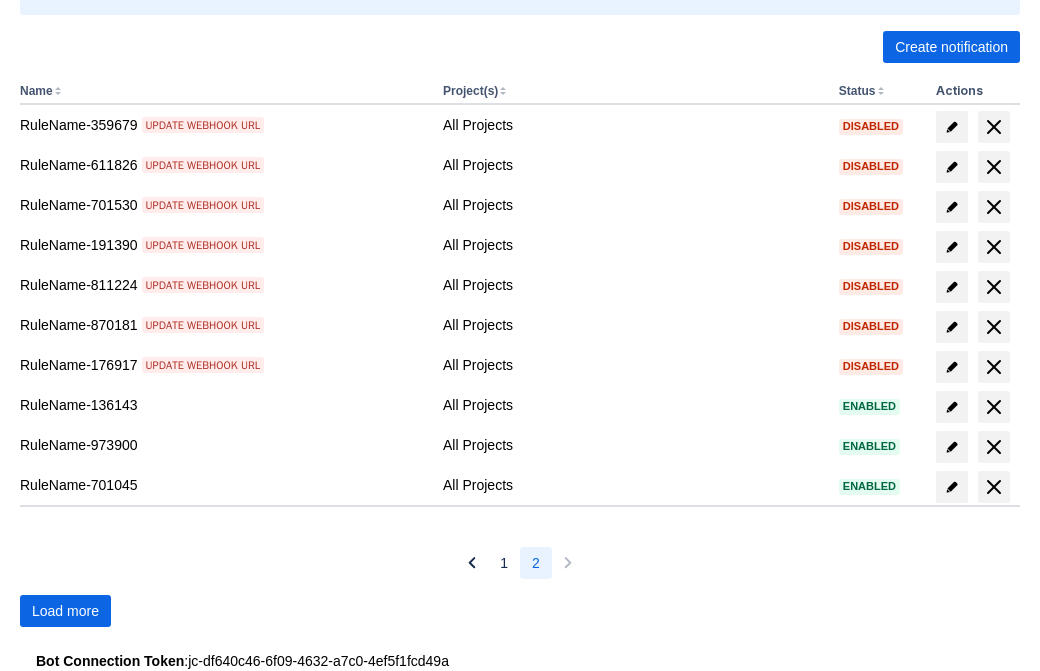 click on "Load more" at bounding box center (65, 611) 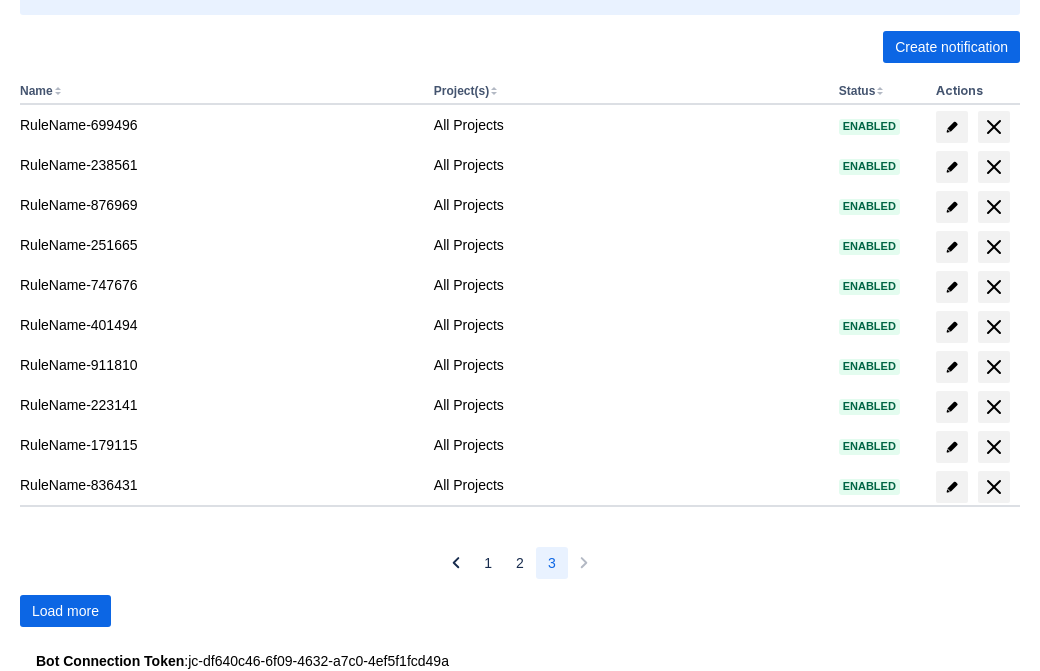 click on "Load more" at bounding box center (65, 611) 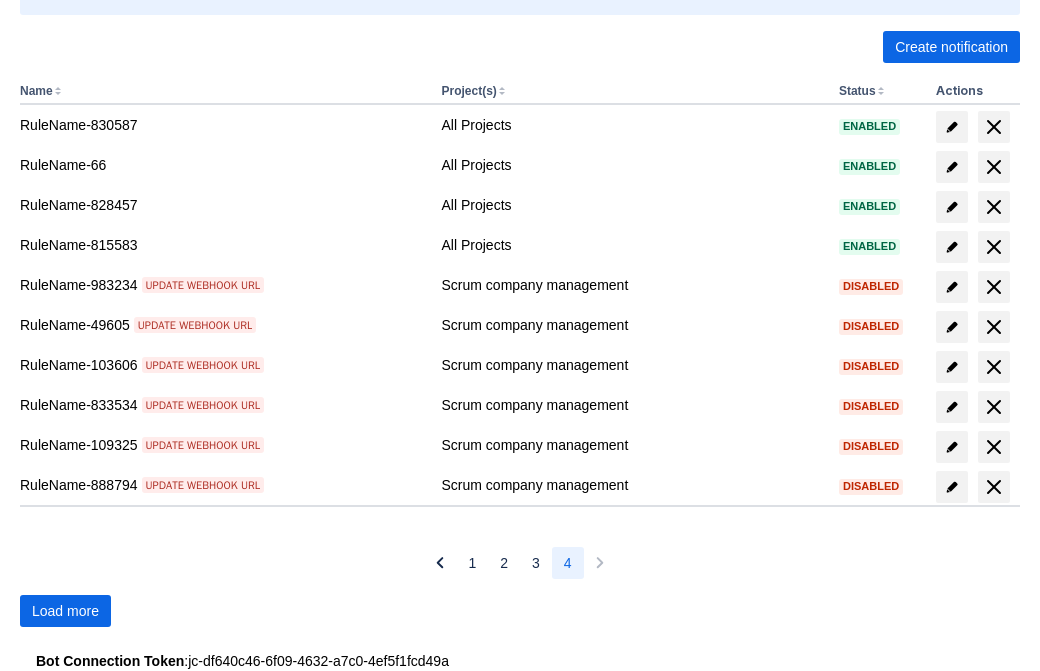 click on "Load more" at bounding box center [65, 611] 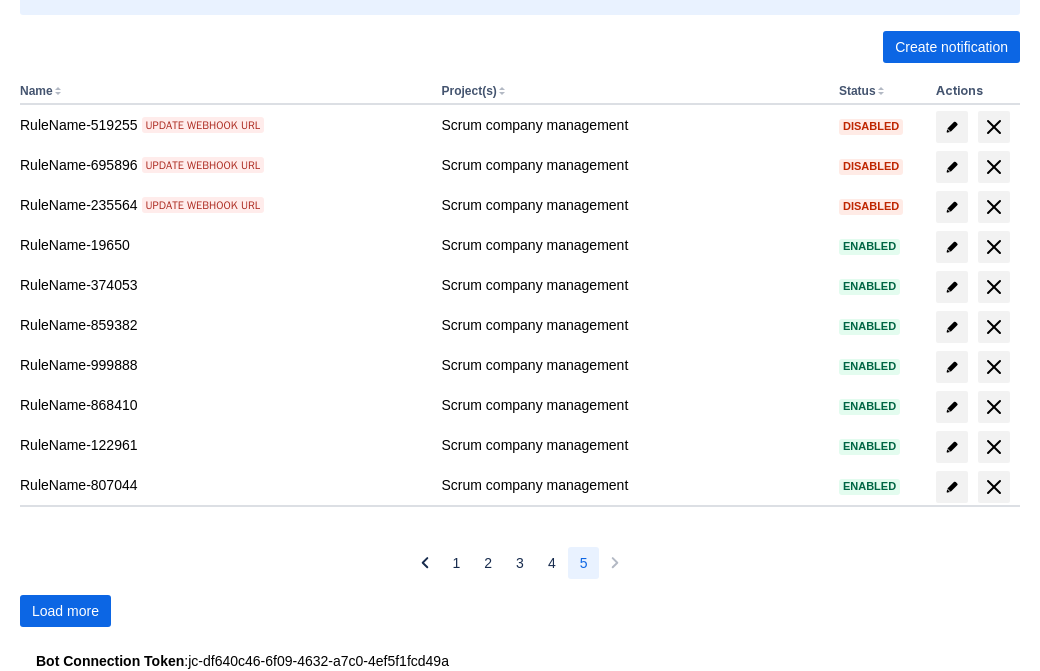 click on "Load more" at bounding box center (65, 611) 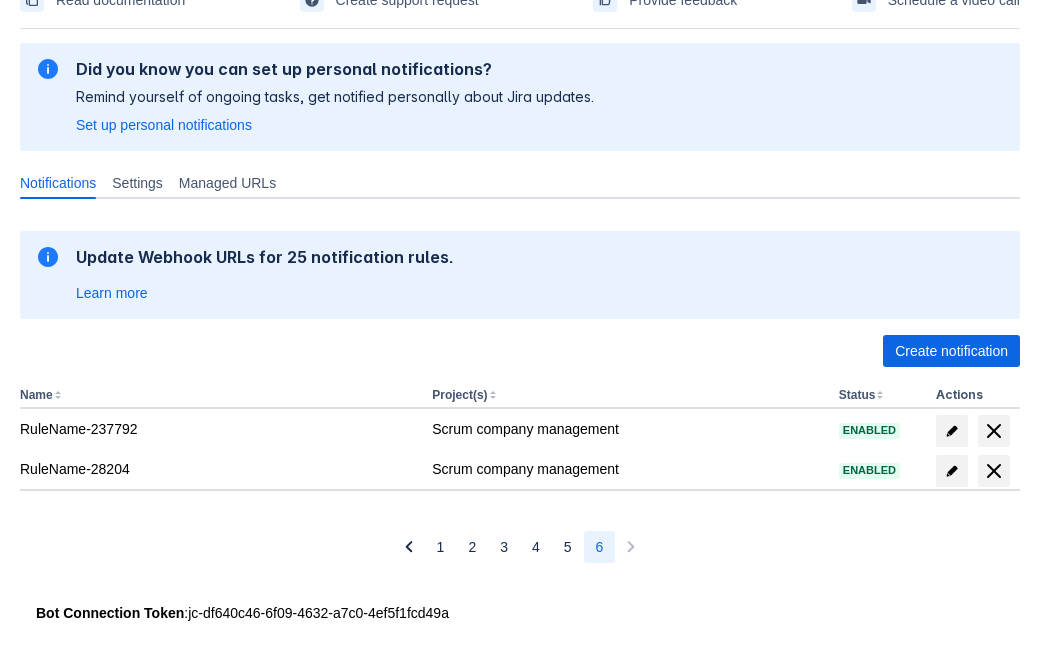 click at bounding box center [994, 471] 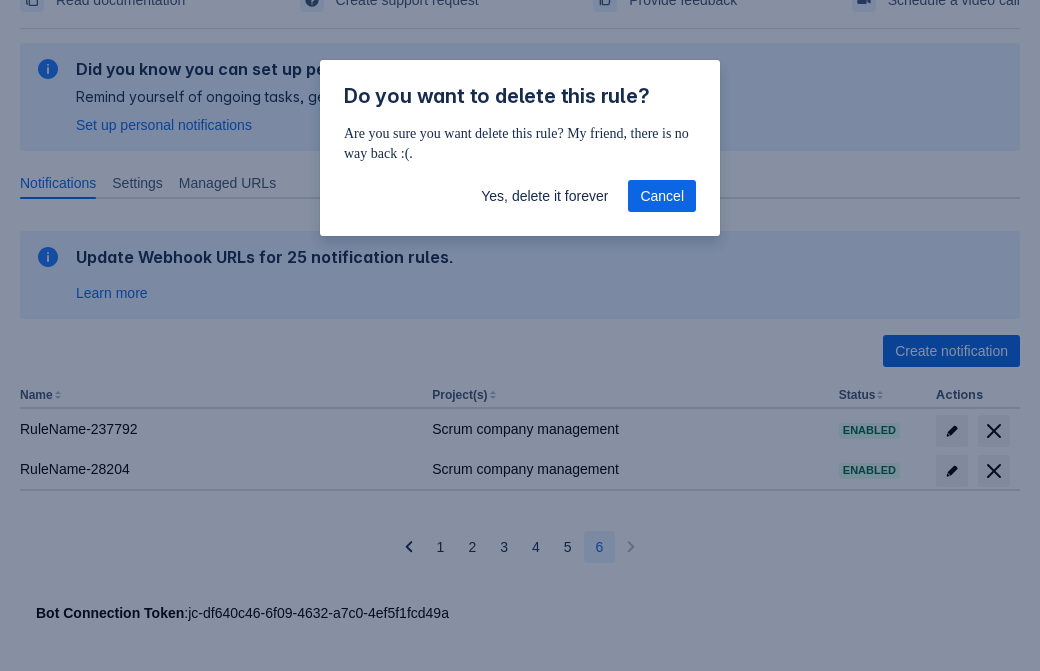click on "Yes, delete it forever" at bounding box center (544, 196) 